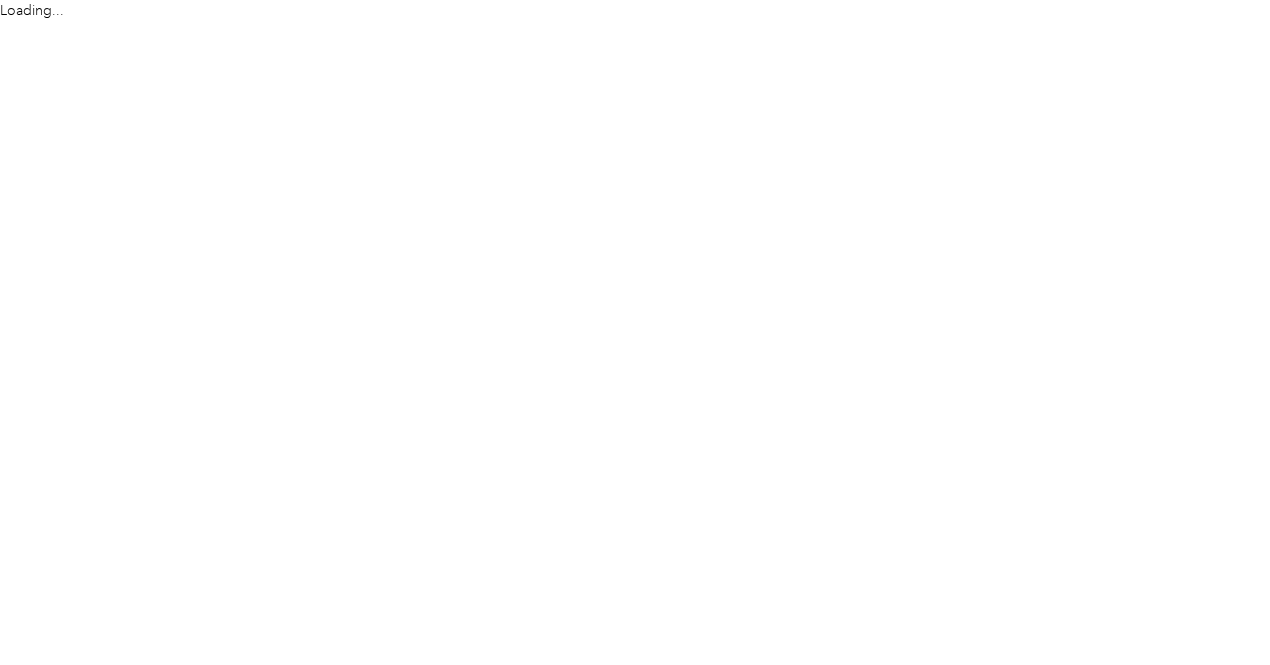 scroll, scrollTop: 0, scrollLeft: 0, axis: both 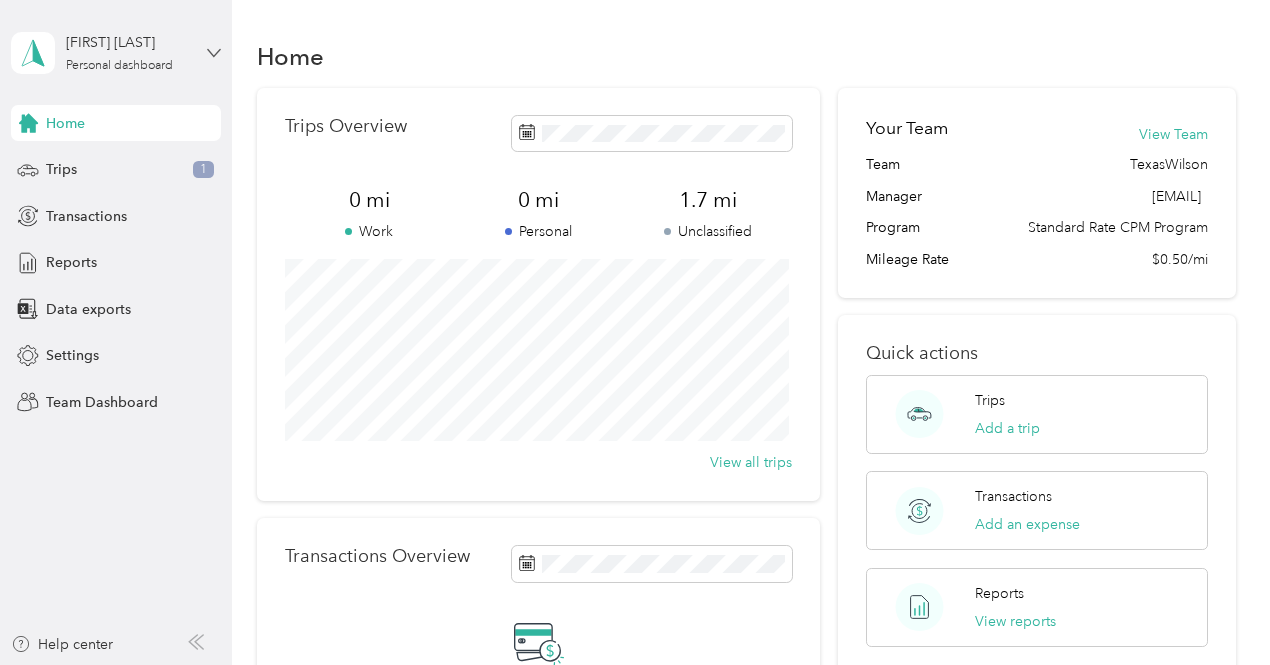 click 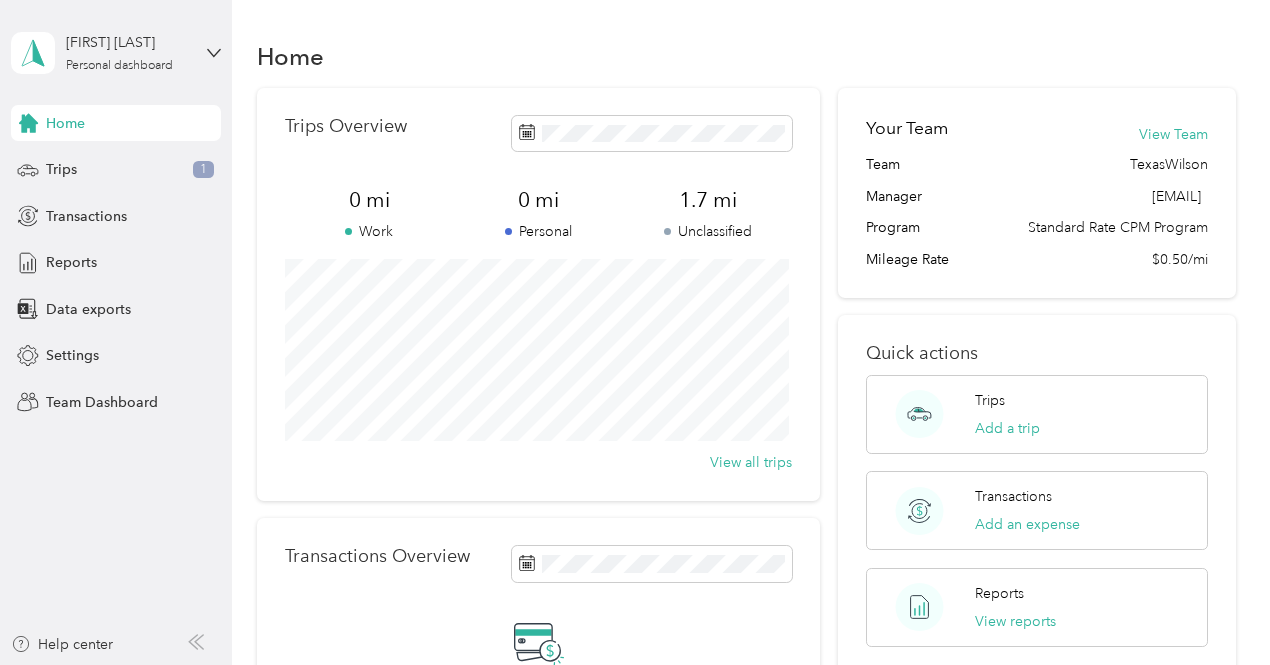 click on "Team dashboard" at bounding box center (163, 164) 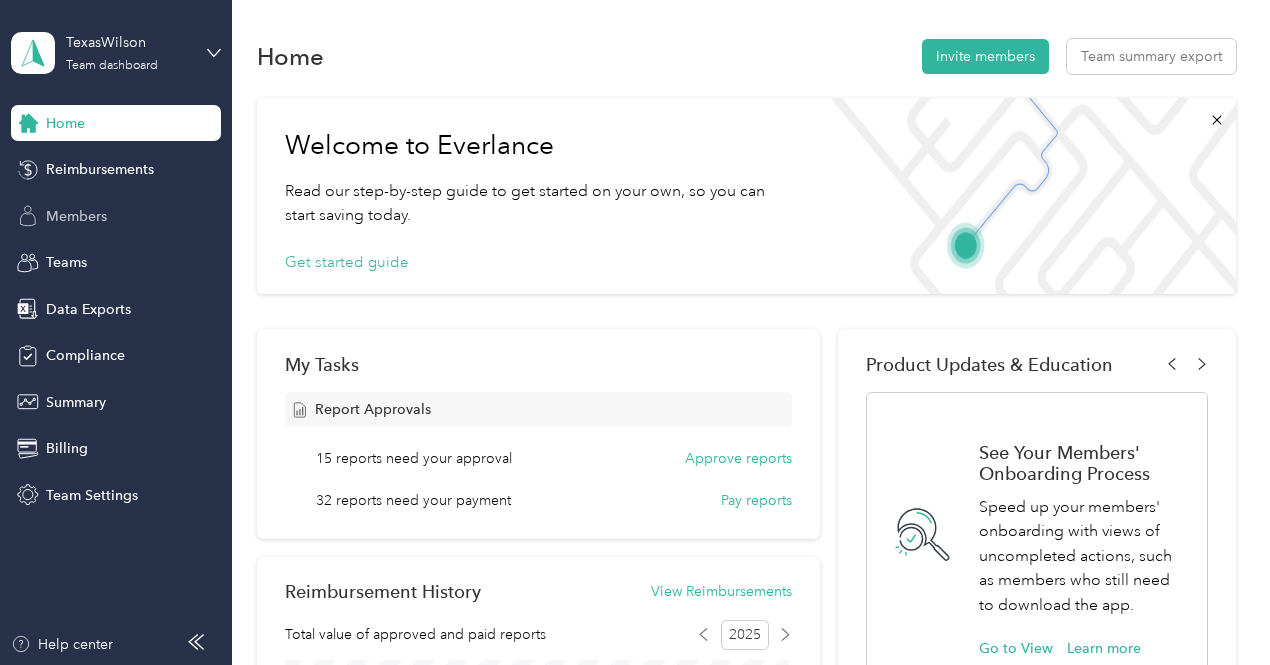 click on "Members" at bounding box center [76, 216] 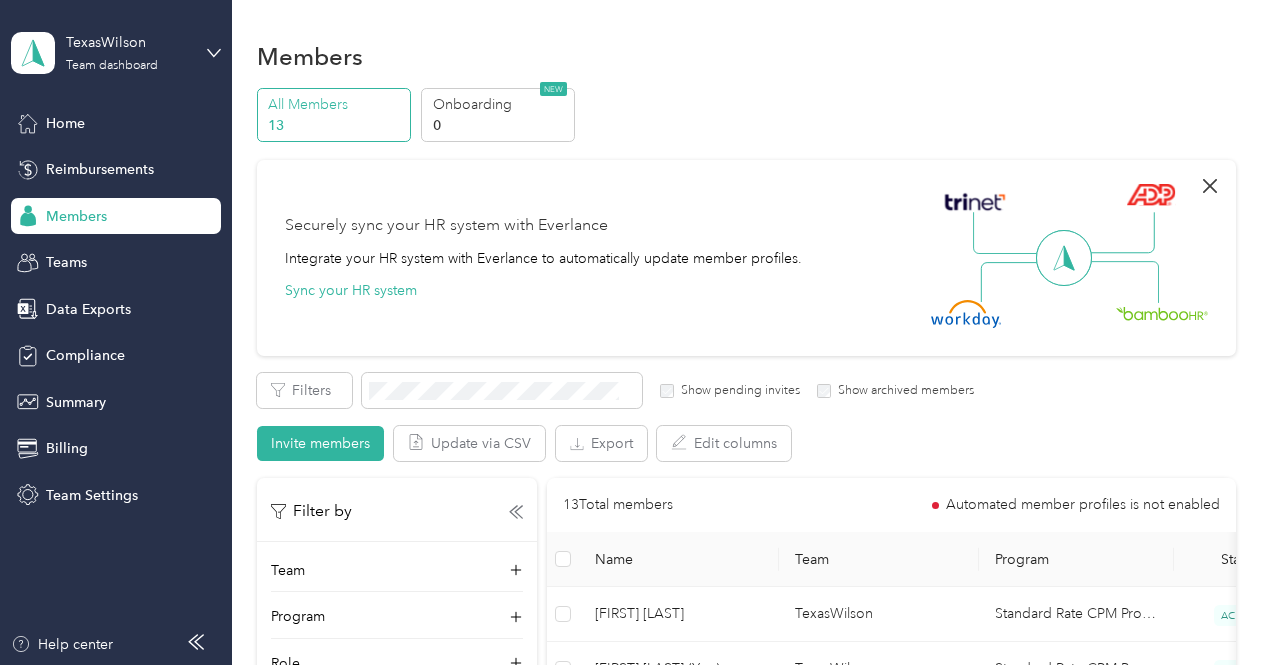 click 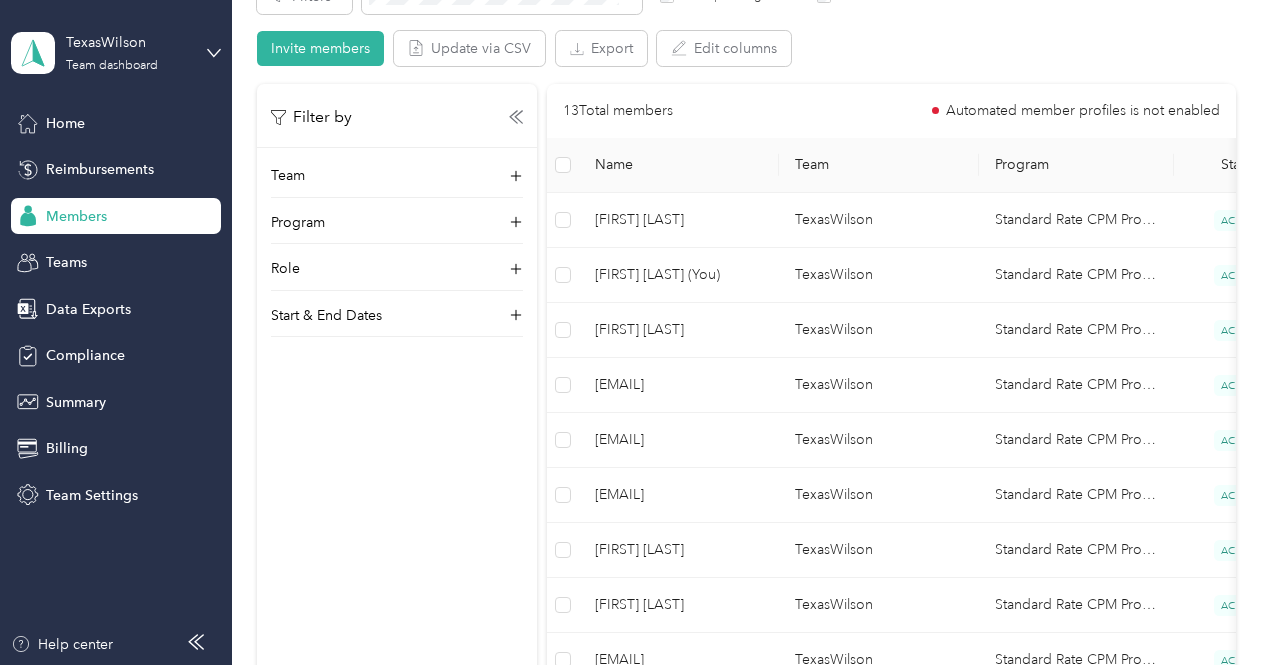 scroll, scrollTop: 174, scrollLeft: 0, axis: vertical 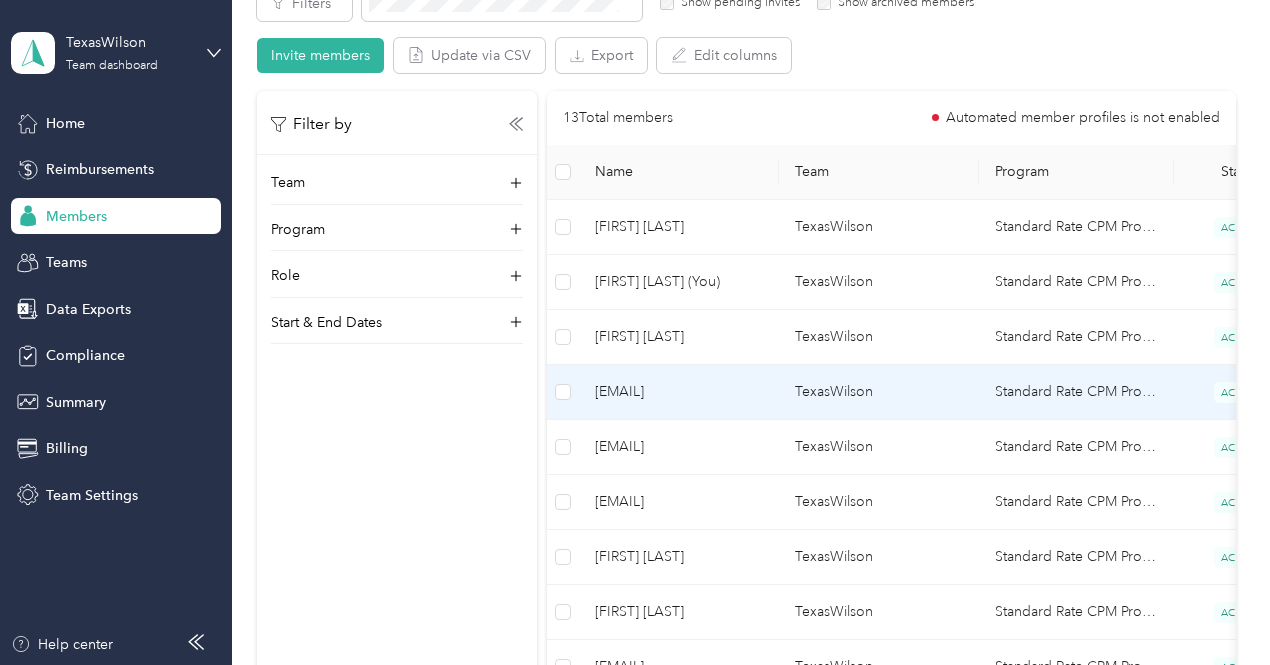 click on "[EMAIL]" at bounding box center [679, 392] 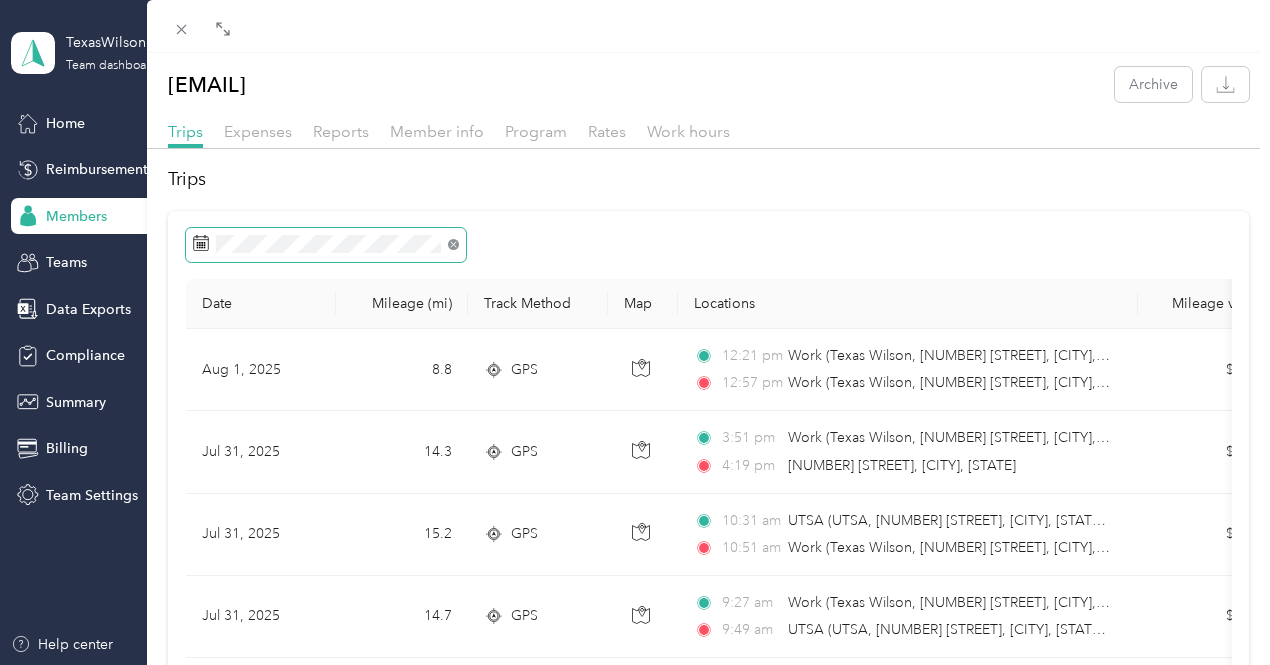click 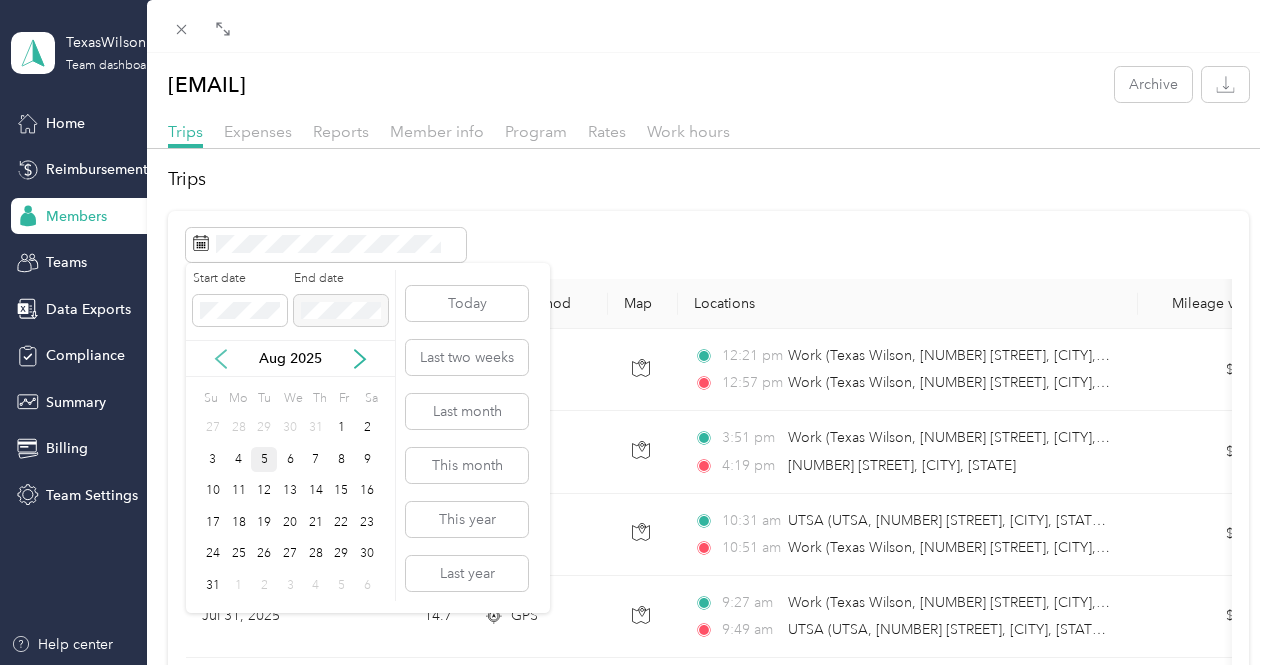 click 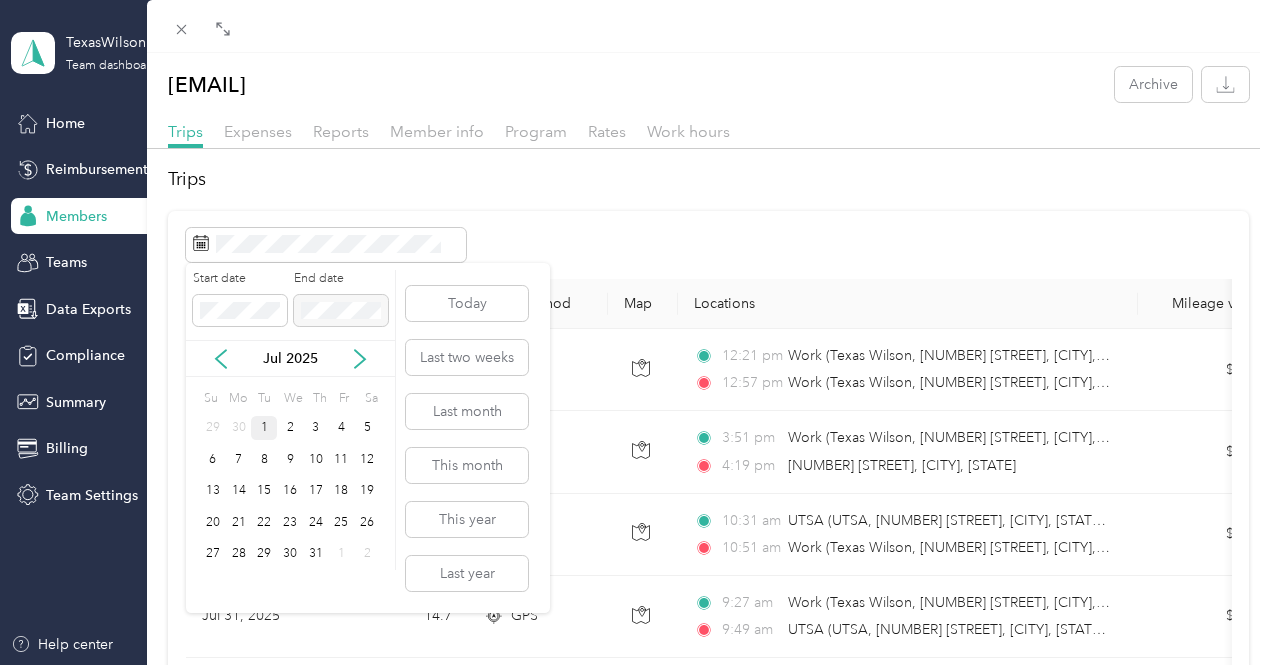 click on "1" at bounding box center [264, 428] 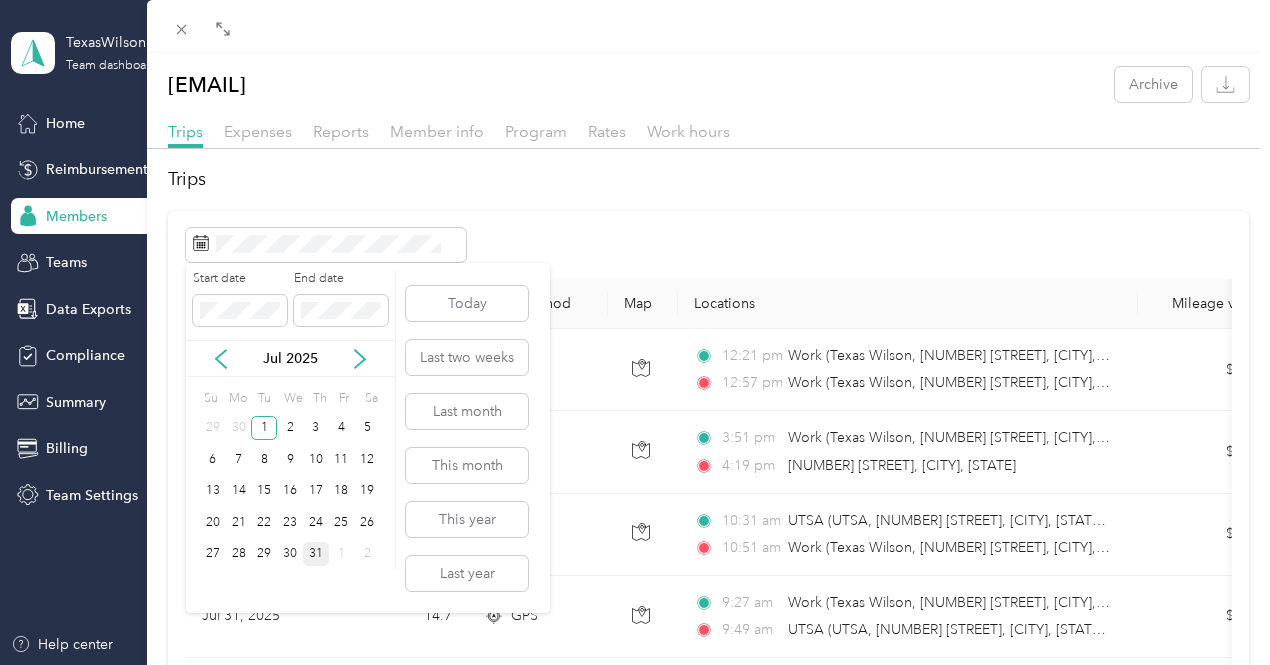 click on "31" at bounding box center [316, 554] 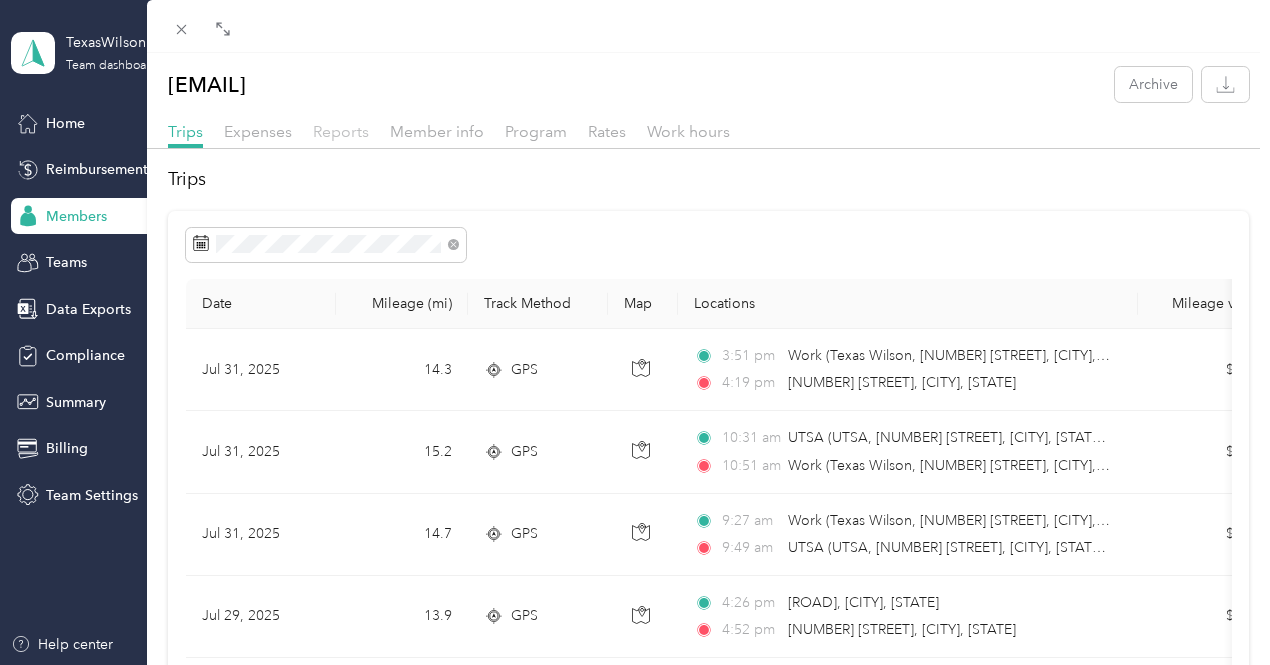 click on "Reports" at bounding box center (341, 131) 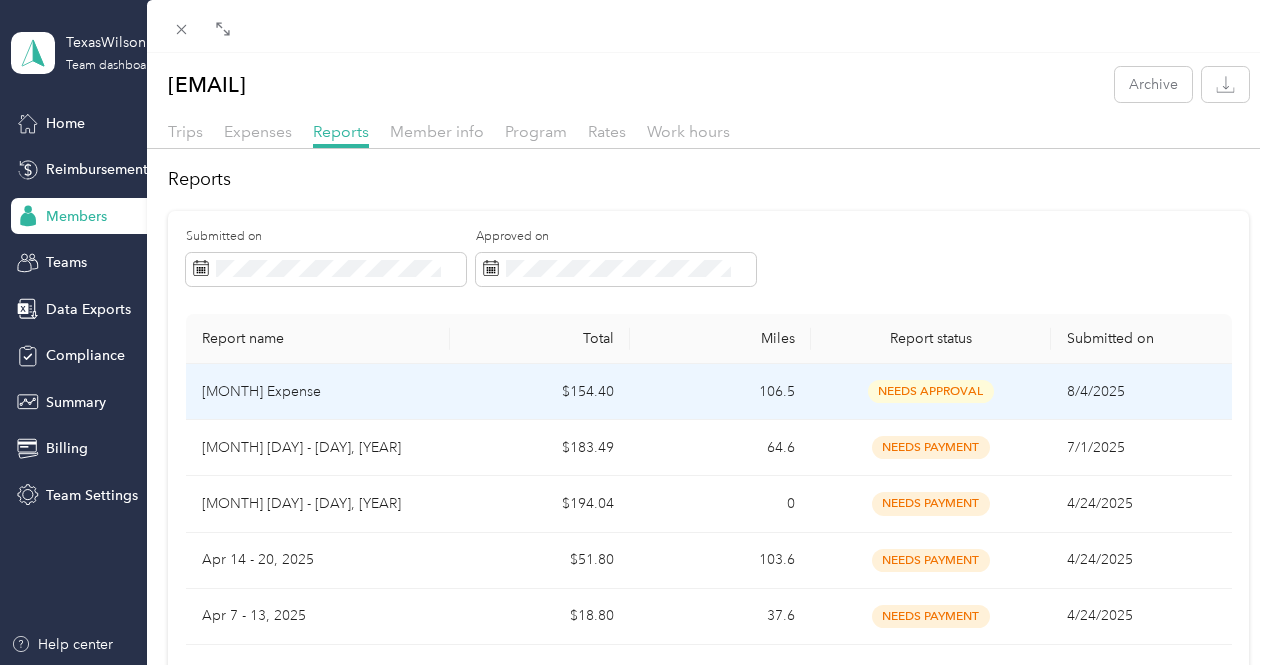 click on "July Expense" at bounding box center [318, 392] 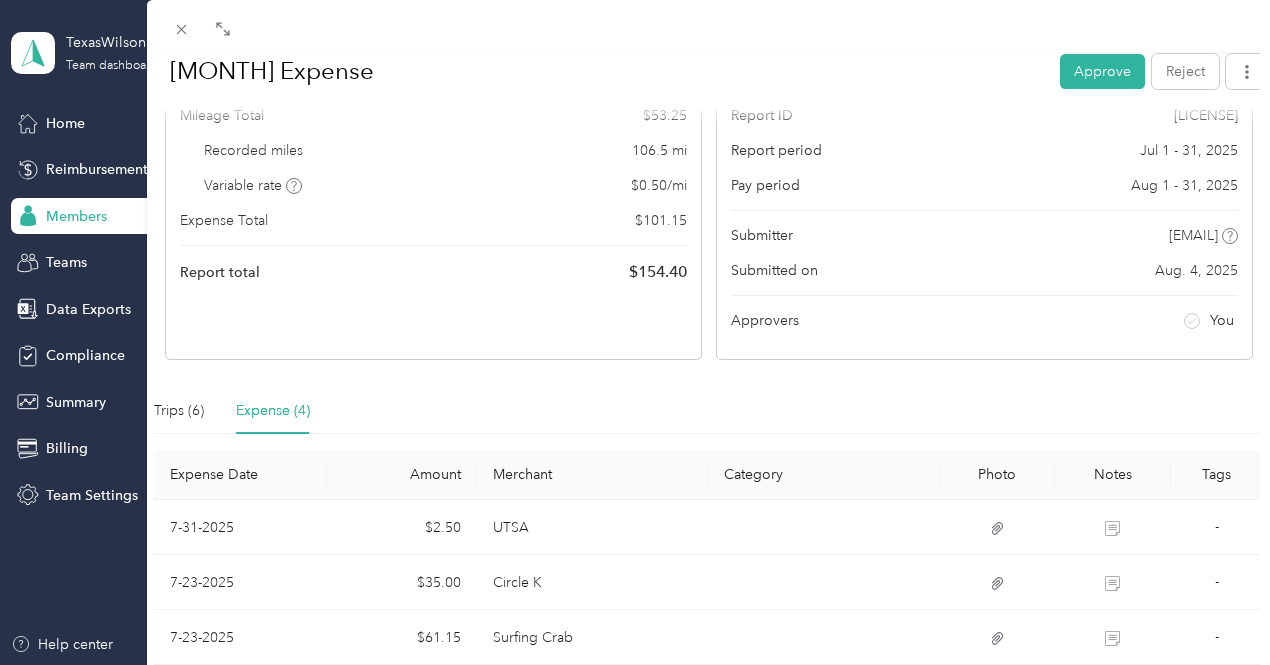 scroll, scrollTop: 0, scrollLeft: 0, axis: both 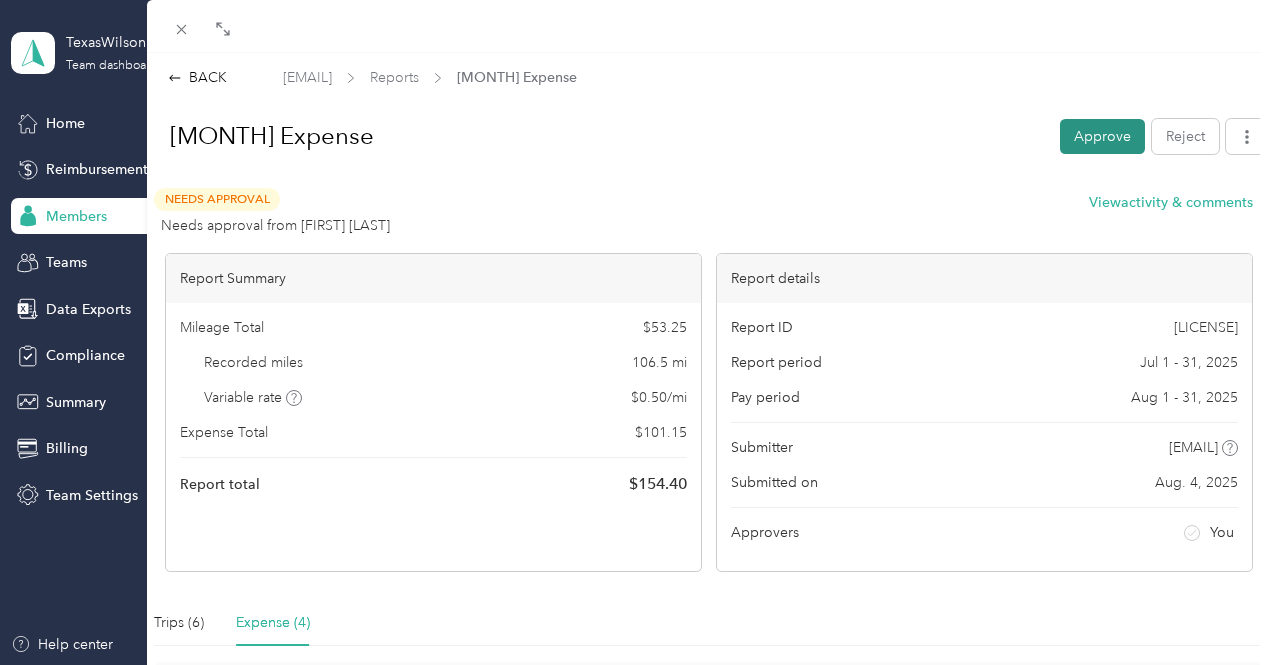 click on "Approve" at bounding box center (1102, 136) 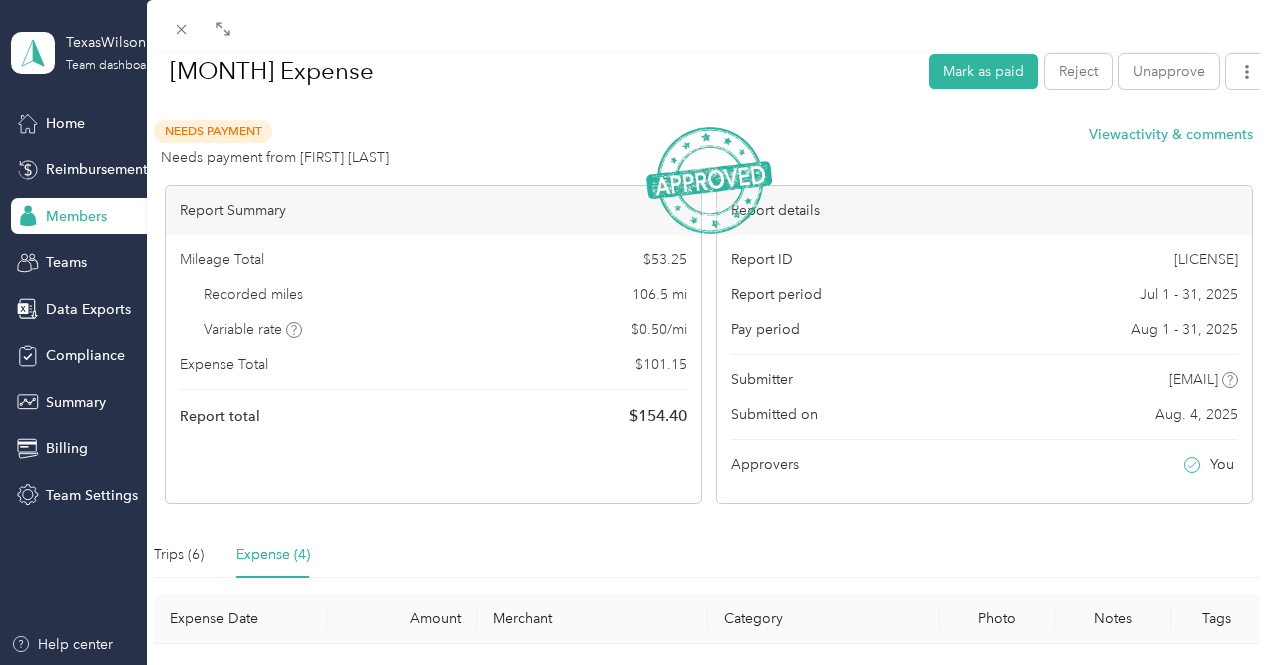 scroll, scrollTop: 0, scrollLeft: 0, axis: both 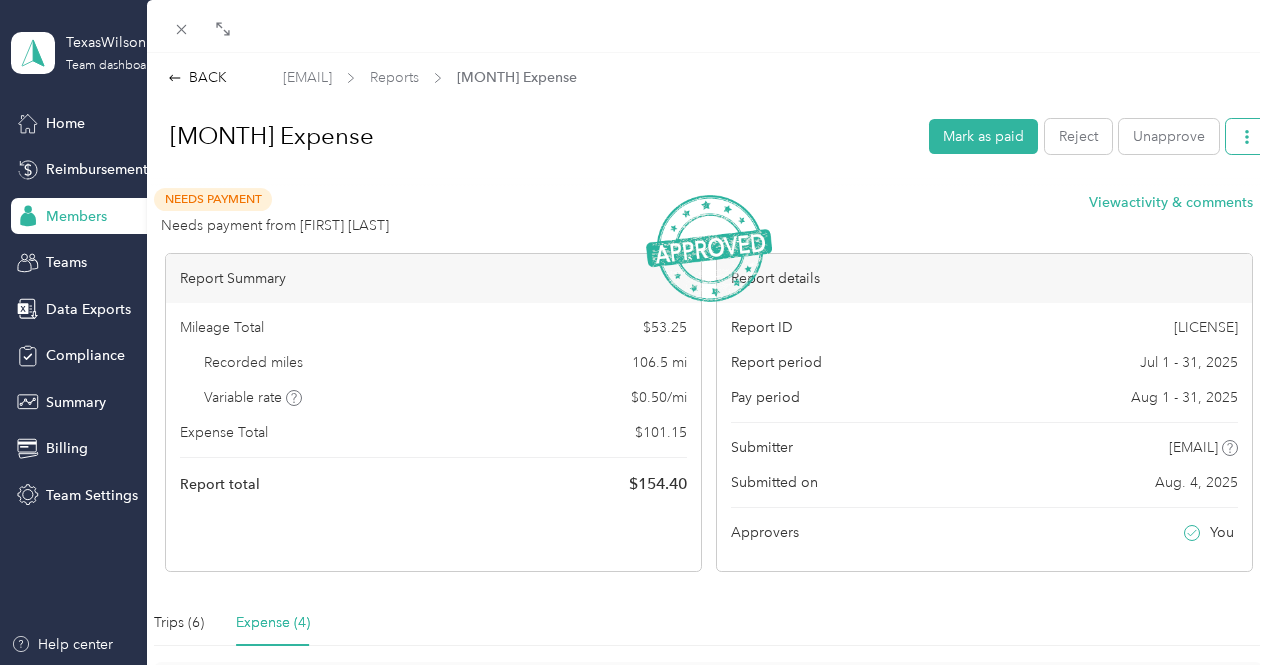 click 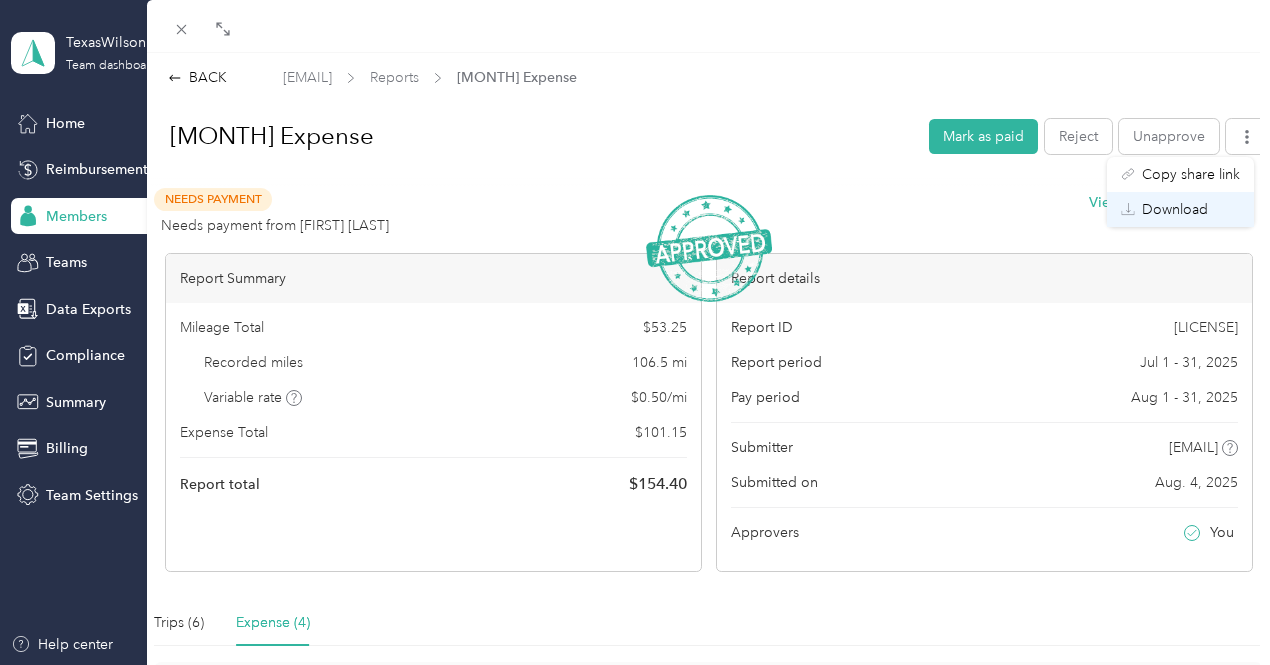 click on "Download" at bounding box center (1175, 209) 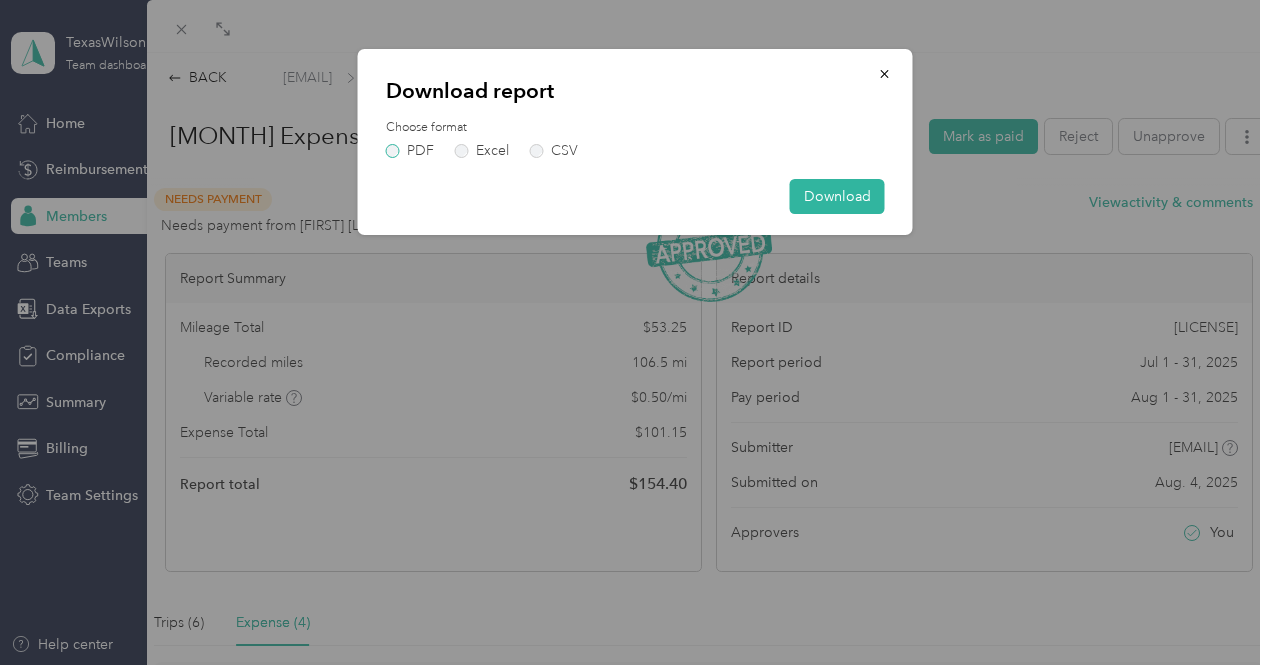 click on "PDF" at bounding box center (410, 151) 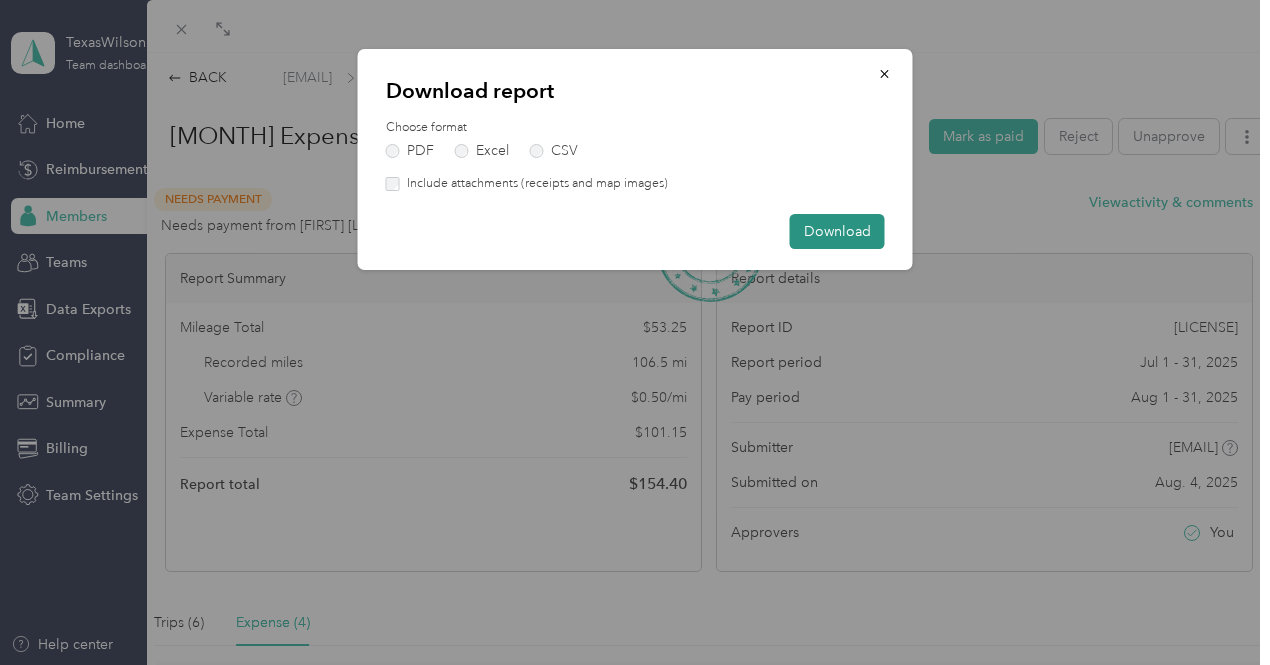 click on "Download" at bounding box center [837, 231] 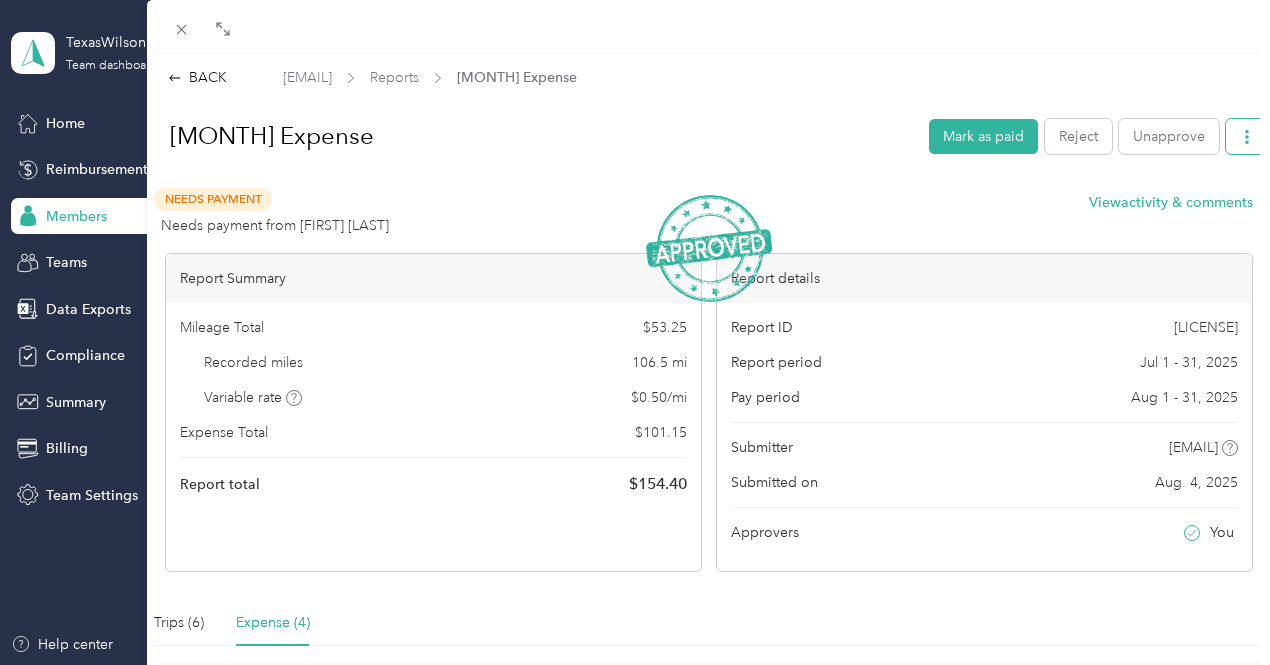 click 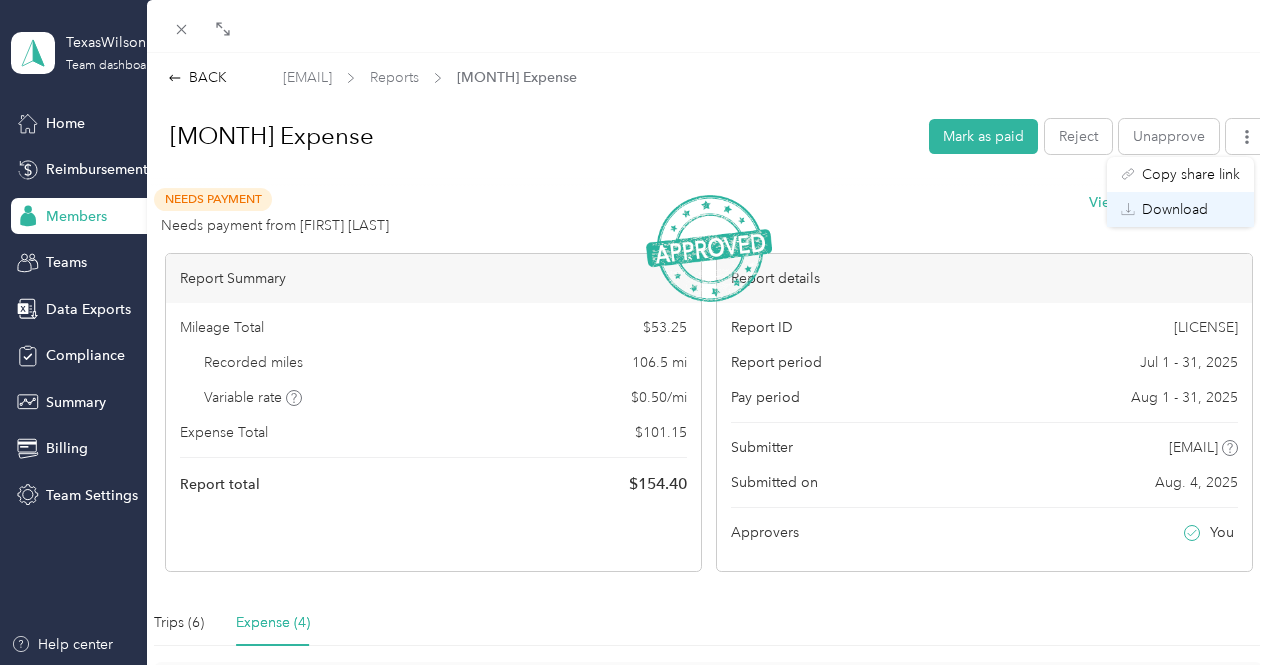 click on "Download" at bounding box center [1175, 209] 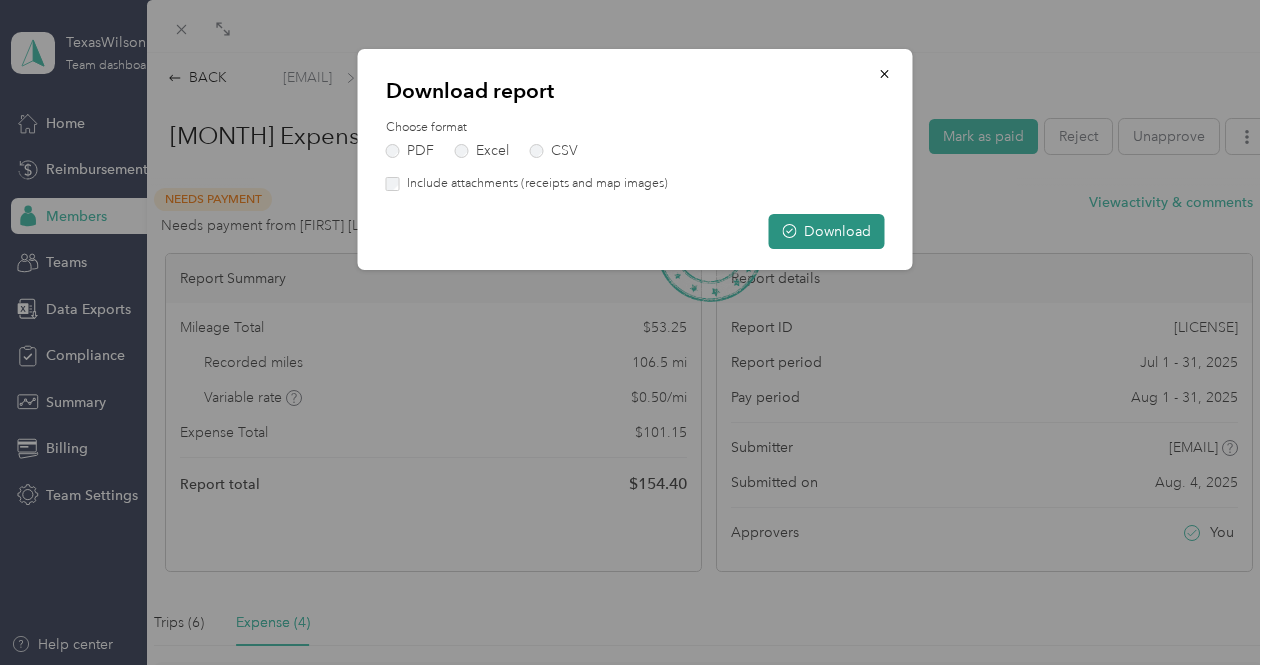 click on "Download" at bounding box center [827, 231] 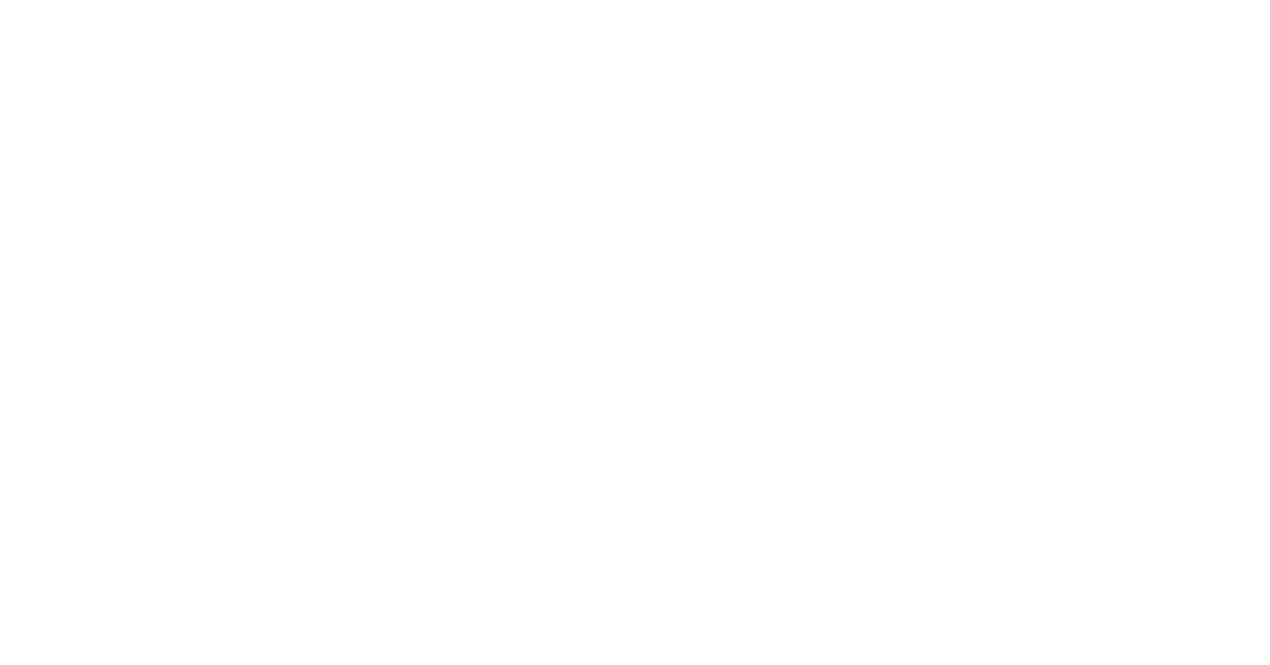 scroll, scrollTop: 0, scrollLeft: 0, axis: both 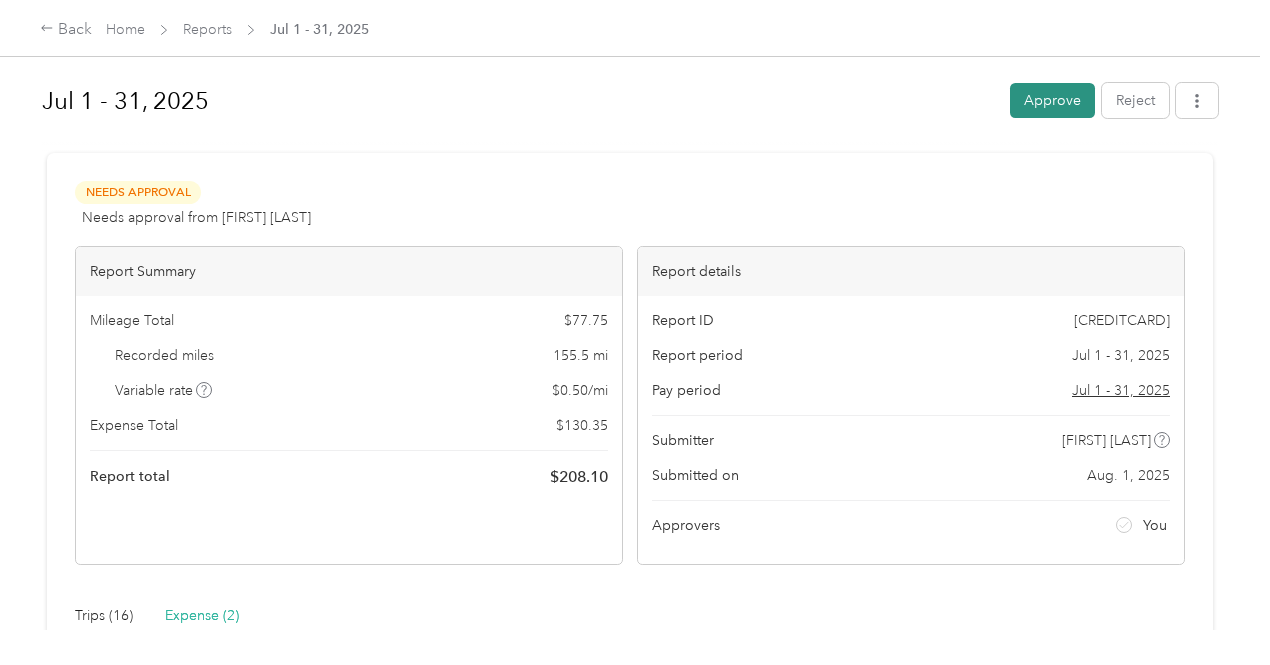 click on "Approve" at bounding box center [1052, 100] 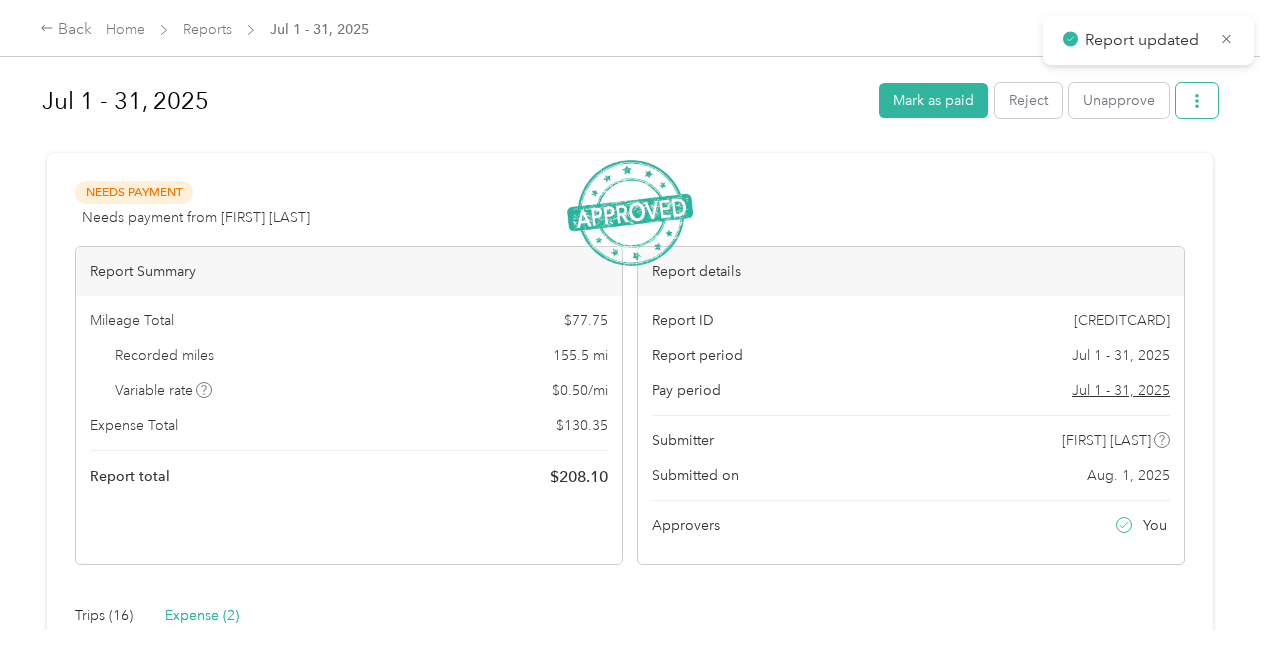 click 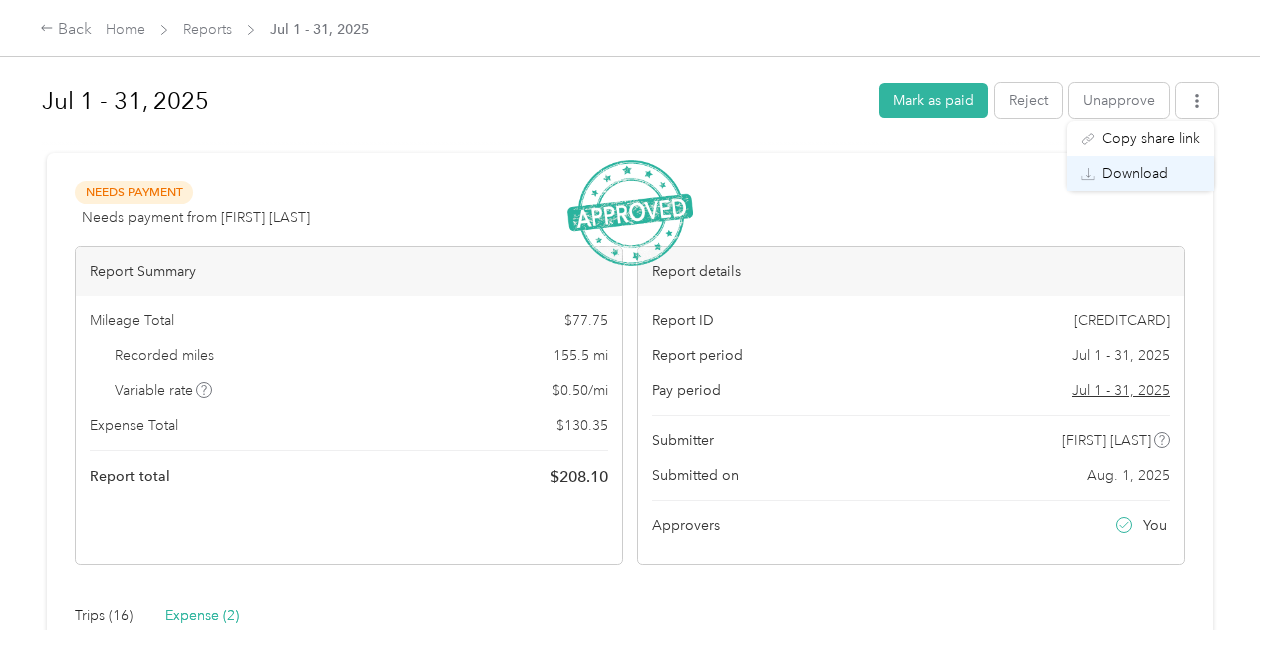 click on "Download" at bounding box center (1135, 173) 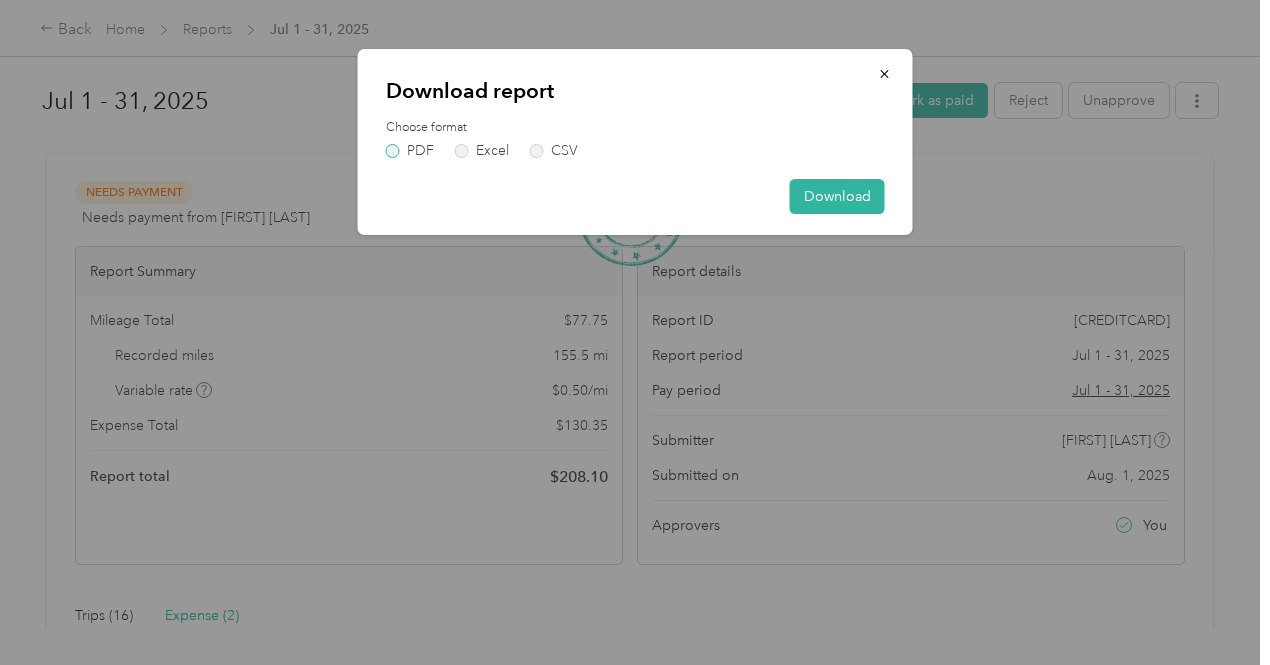 click on "PDF" at bounding box center (410, 151) 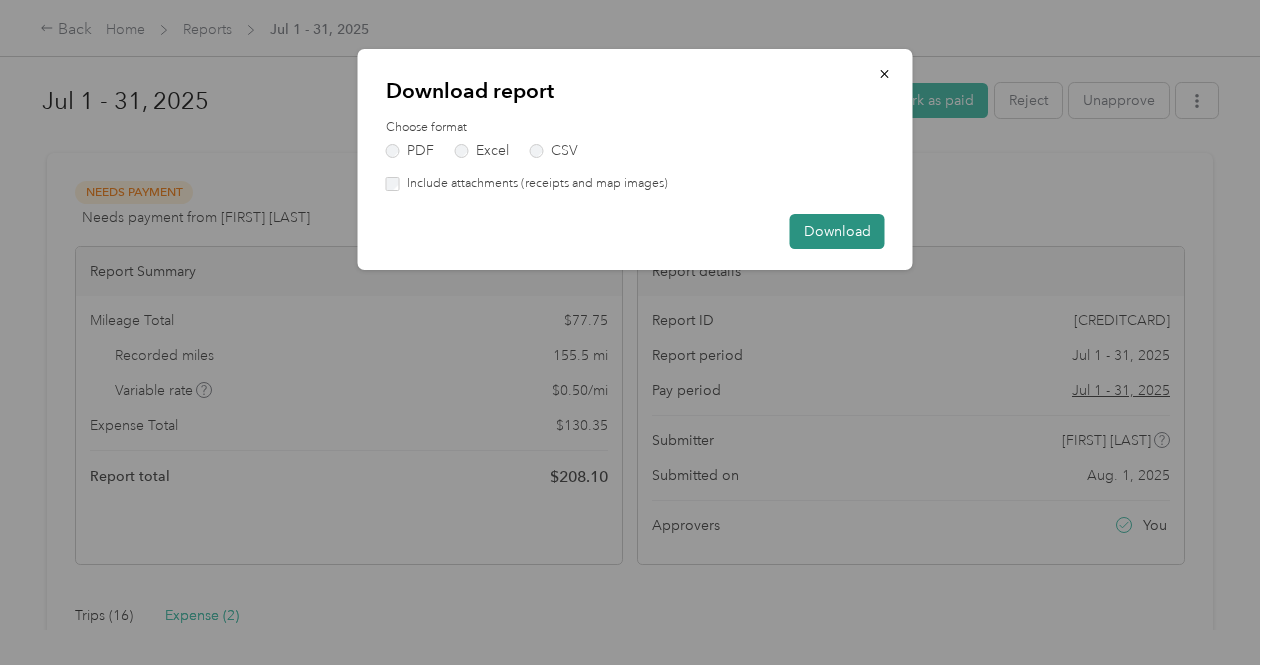 click on "Download" at bounding box center [837, 231] 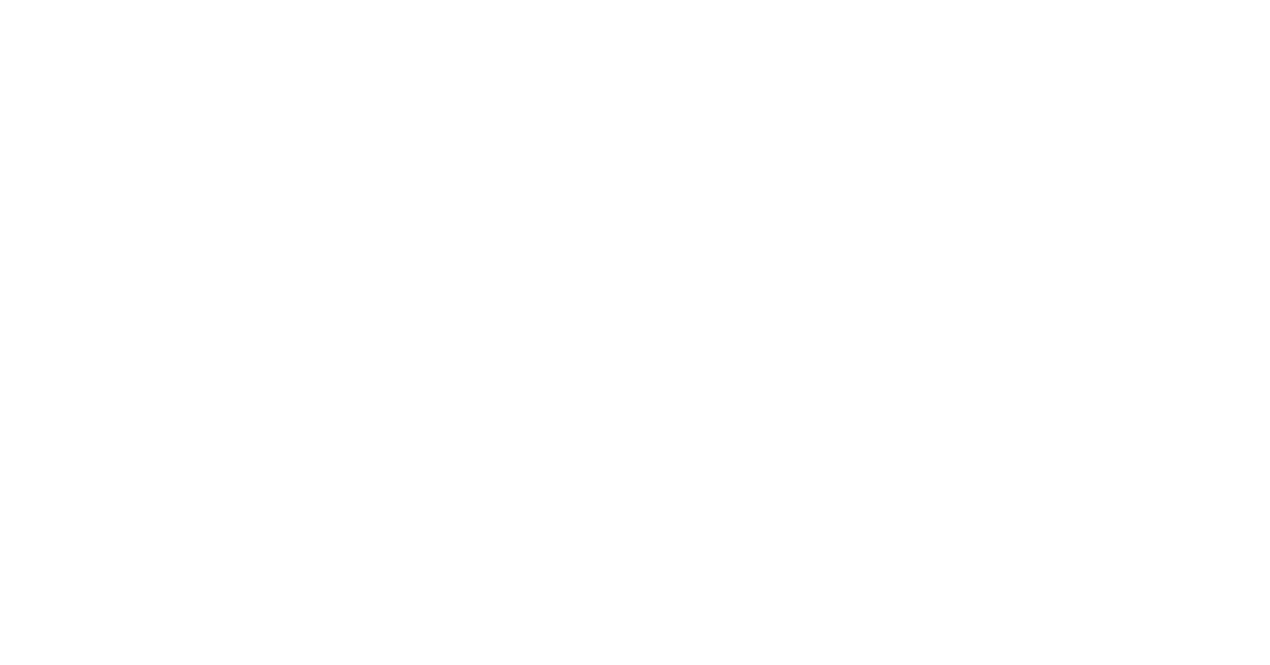 scroll, scrollTop: 0, scrollLeft: 0, axis: both 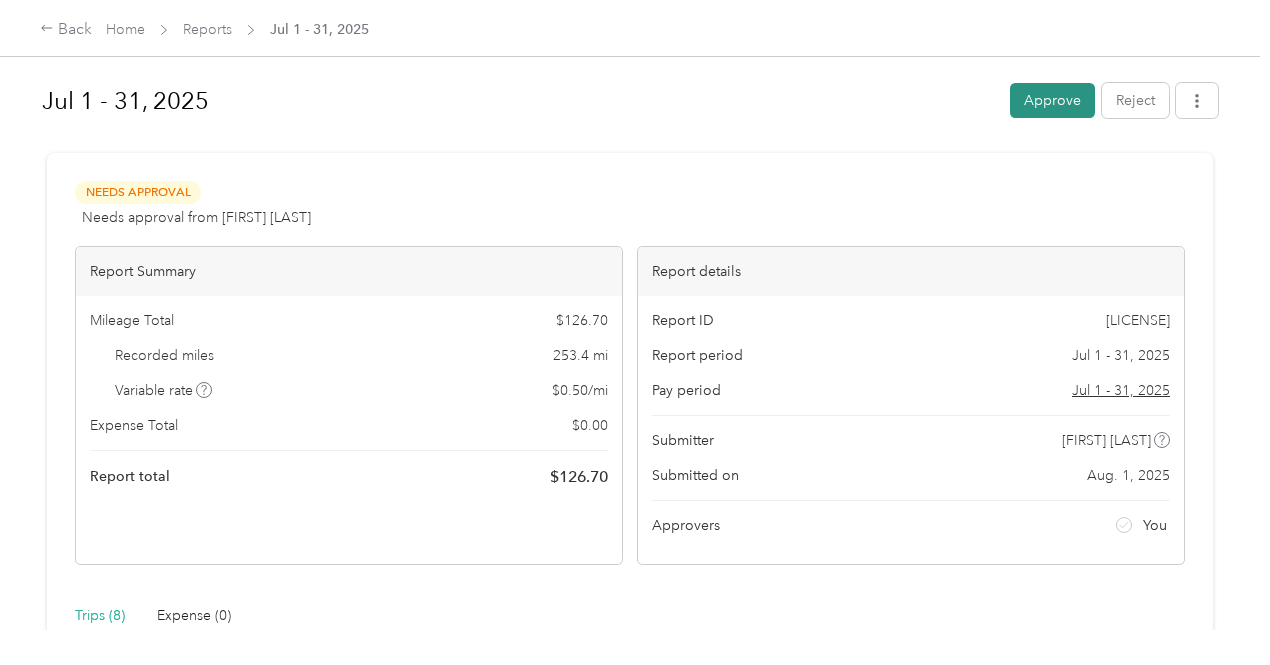 click on "Approve" at bounding box center [1052, 100] 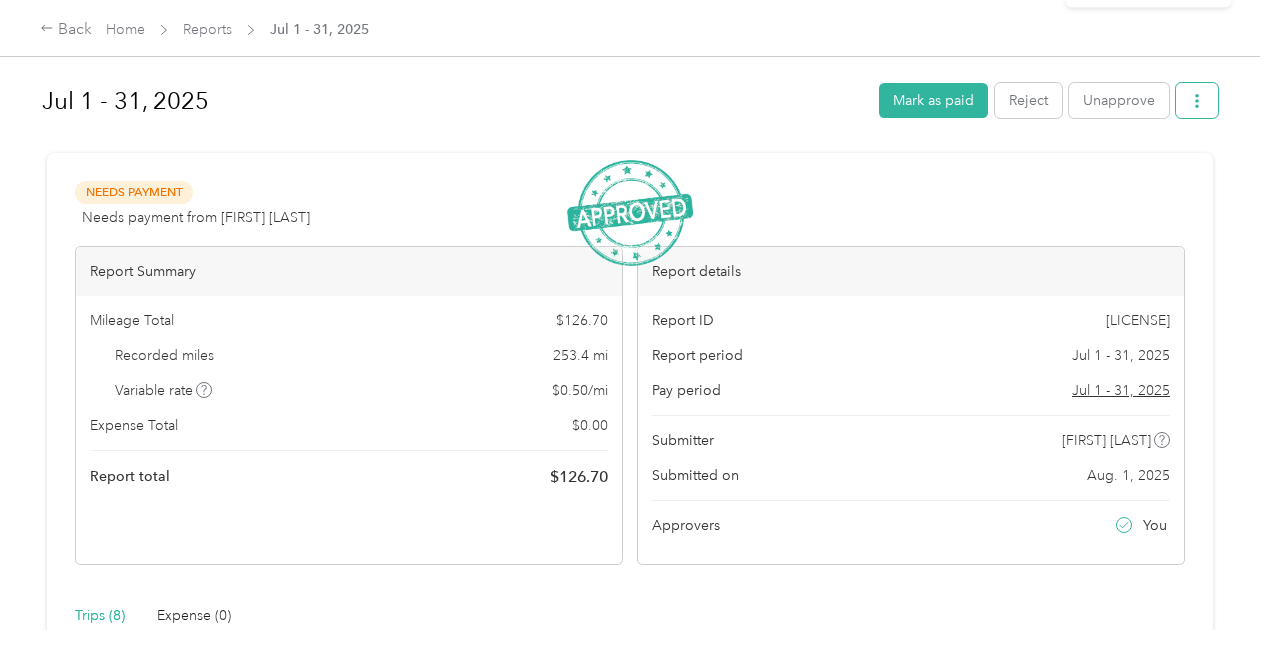 click 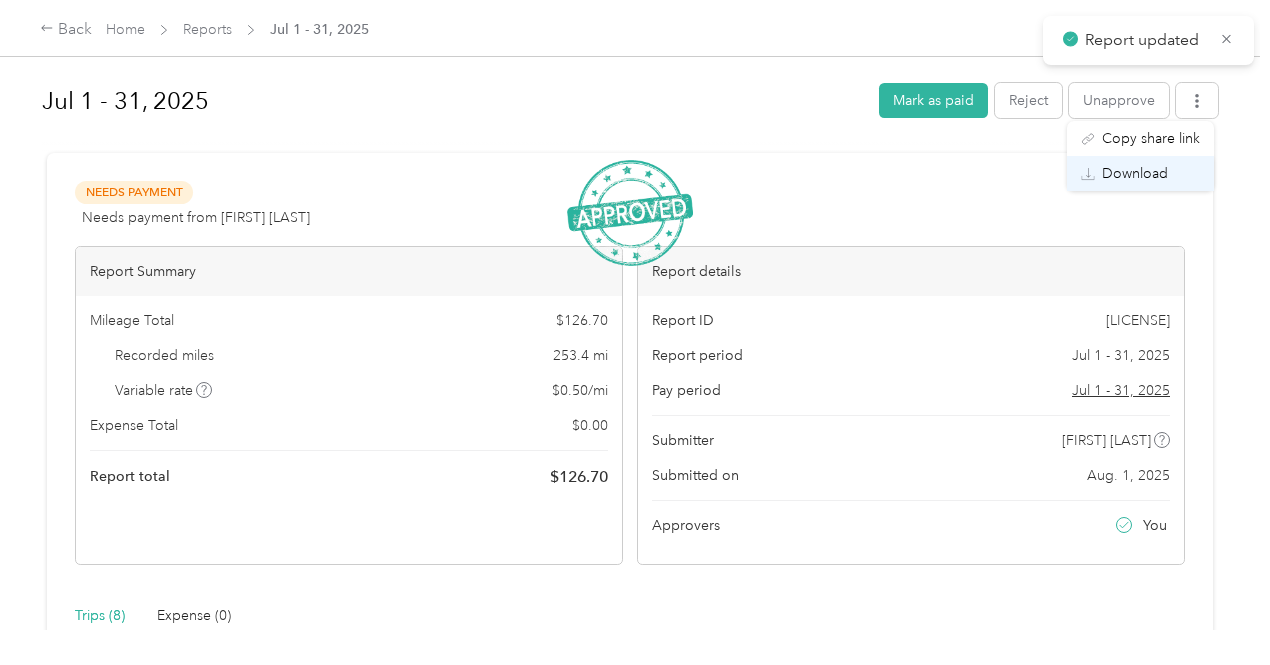click on "Download" at bounding box center (1135, 173) 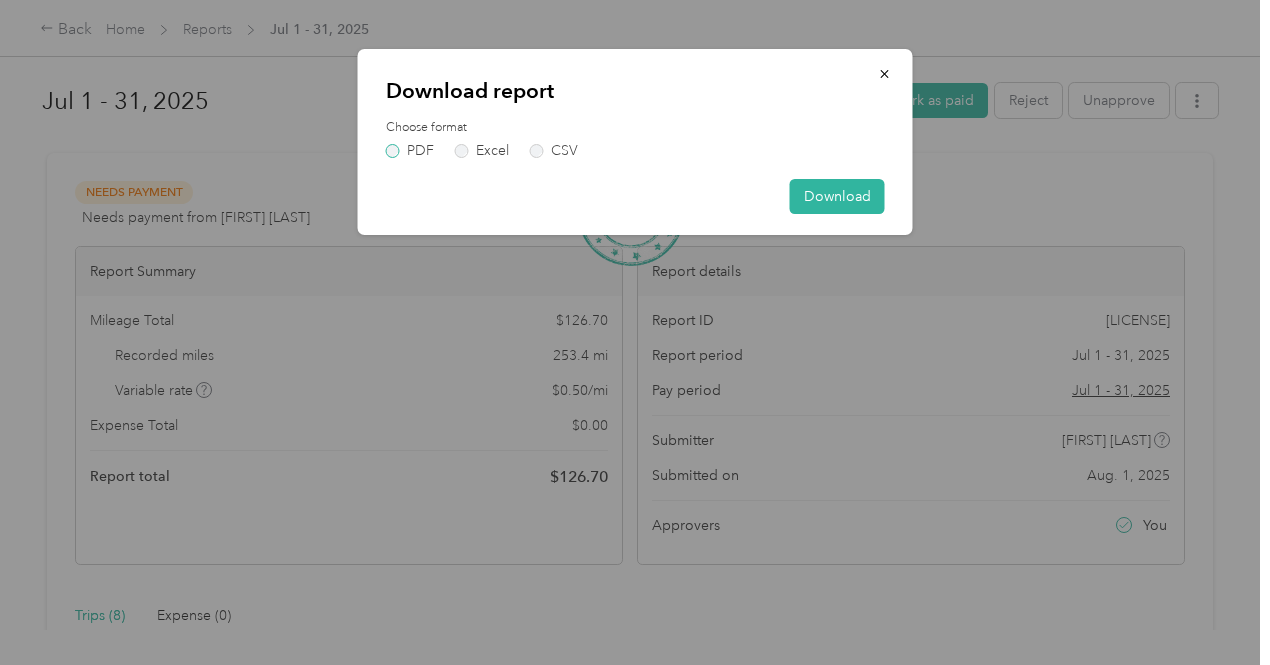 click on "PDF" at bounding box center (410, 151) 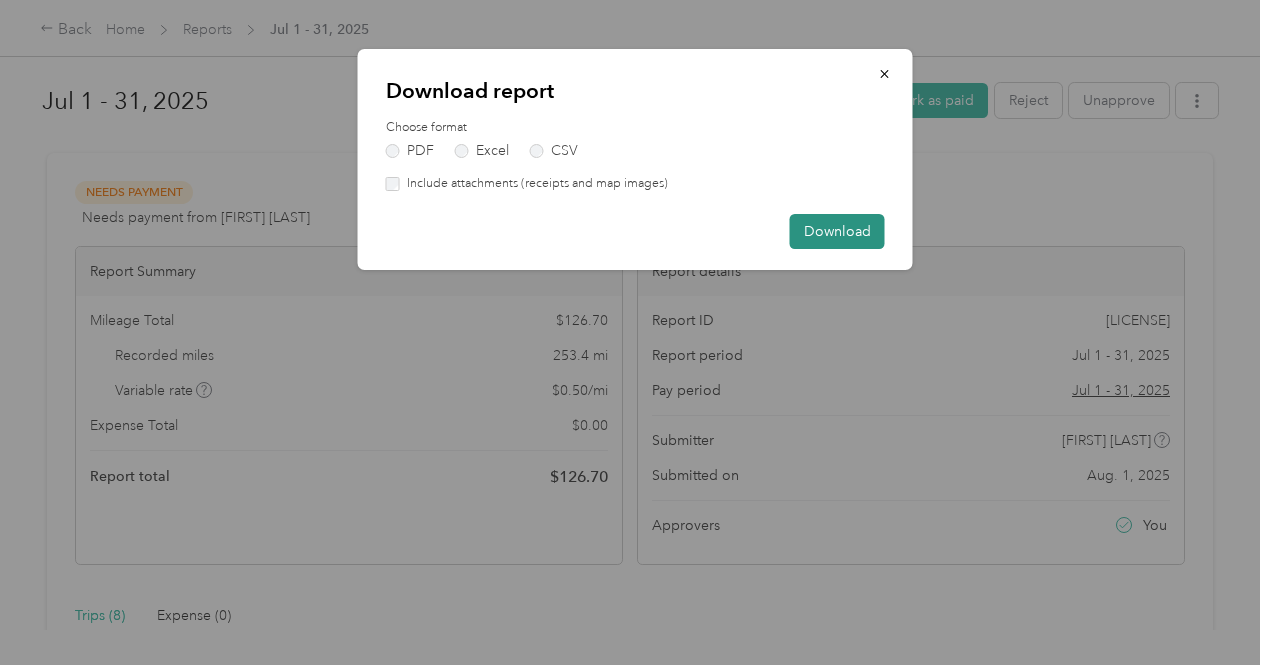 click on "Download" at bounding box center (837, 231) 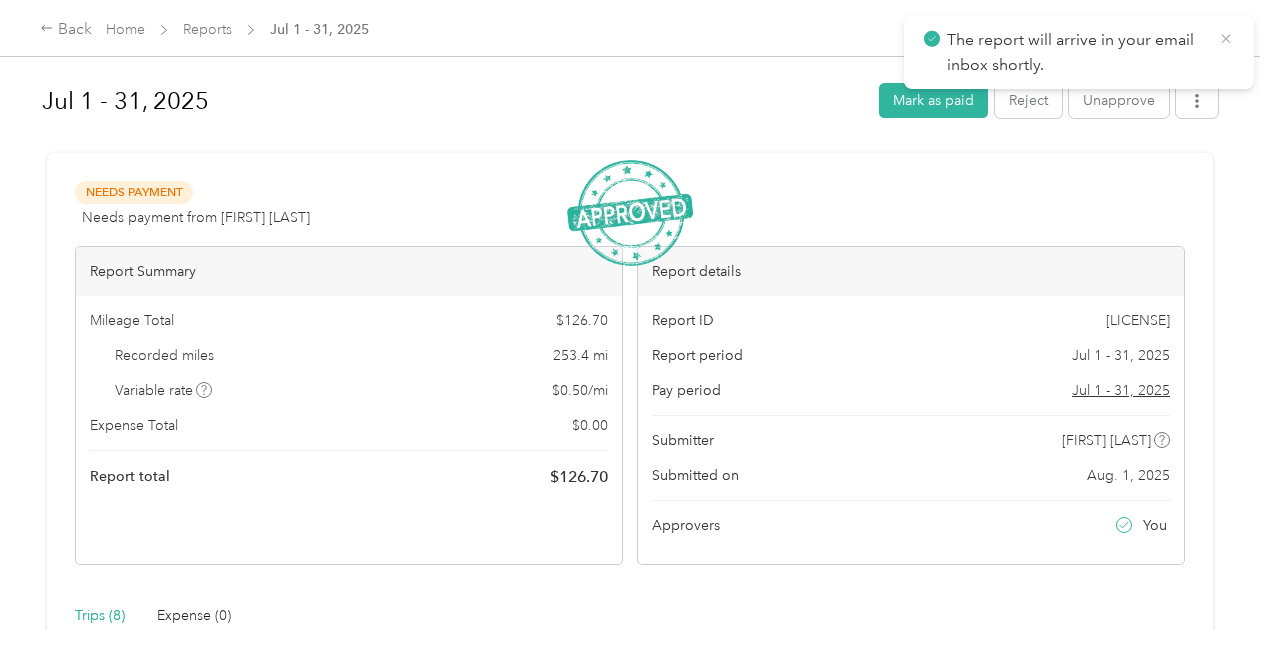 click 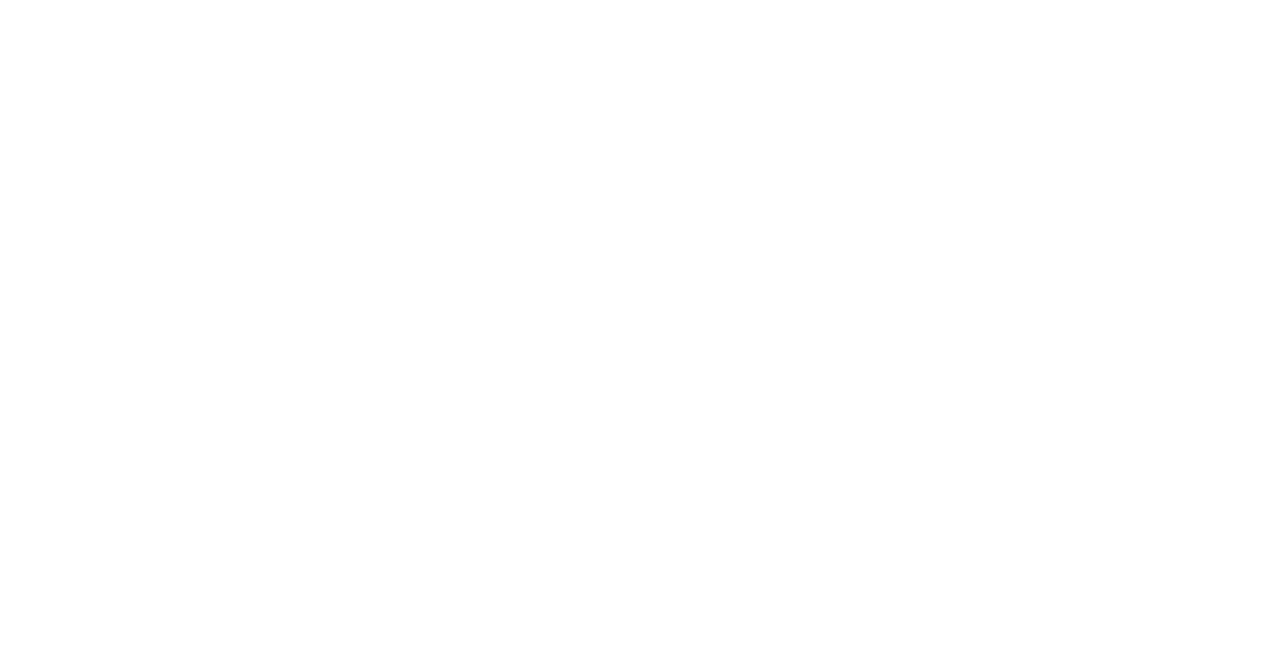 scroll, scrollTop: 0, scrollLeft: 0, axis: both 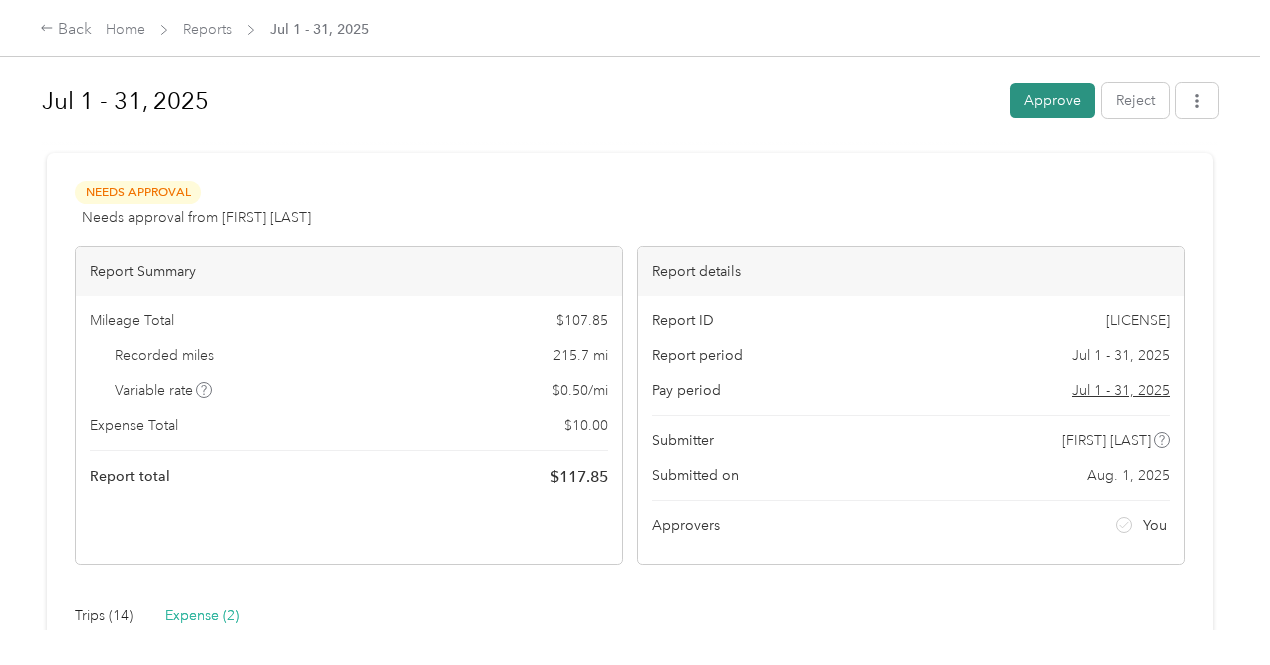 click on "Approve" at bounding box center [1052, 100] 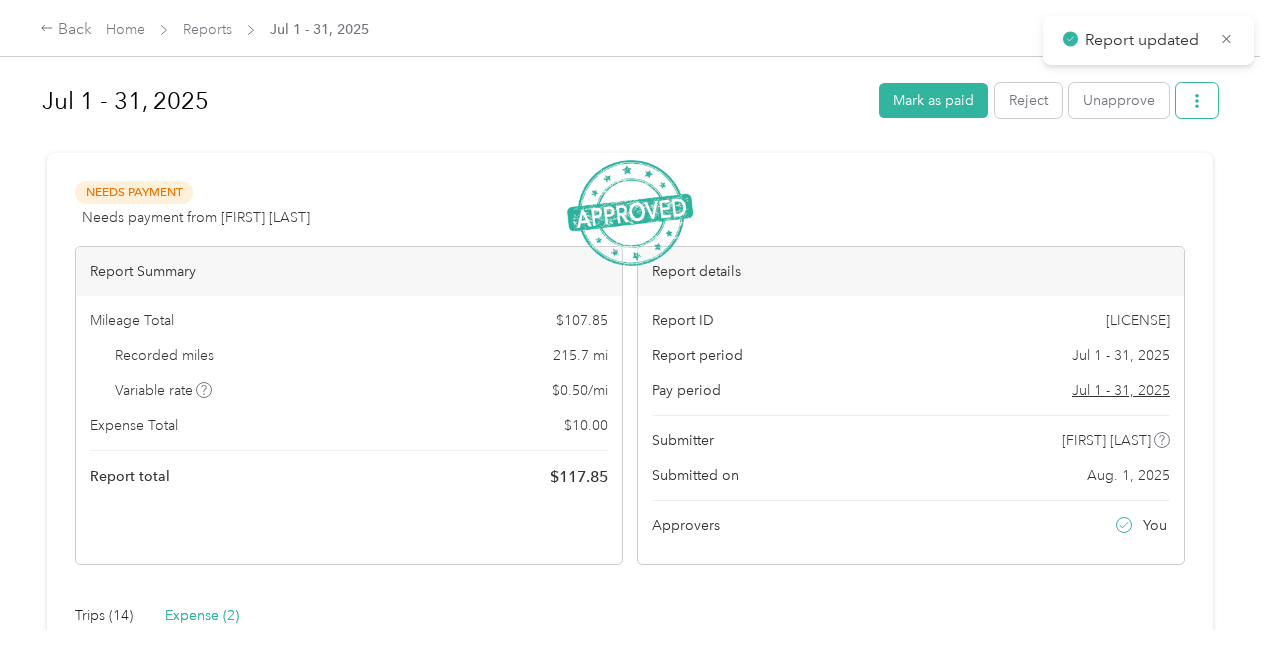 click 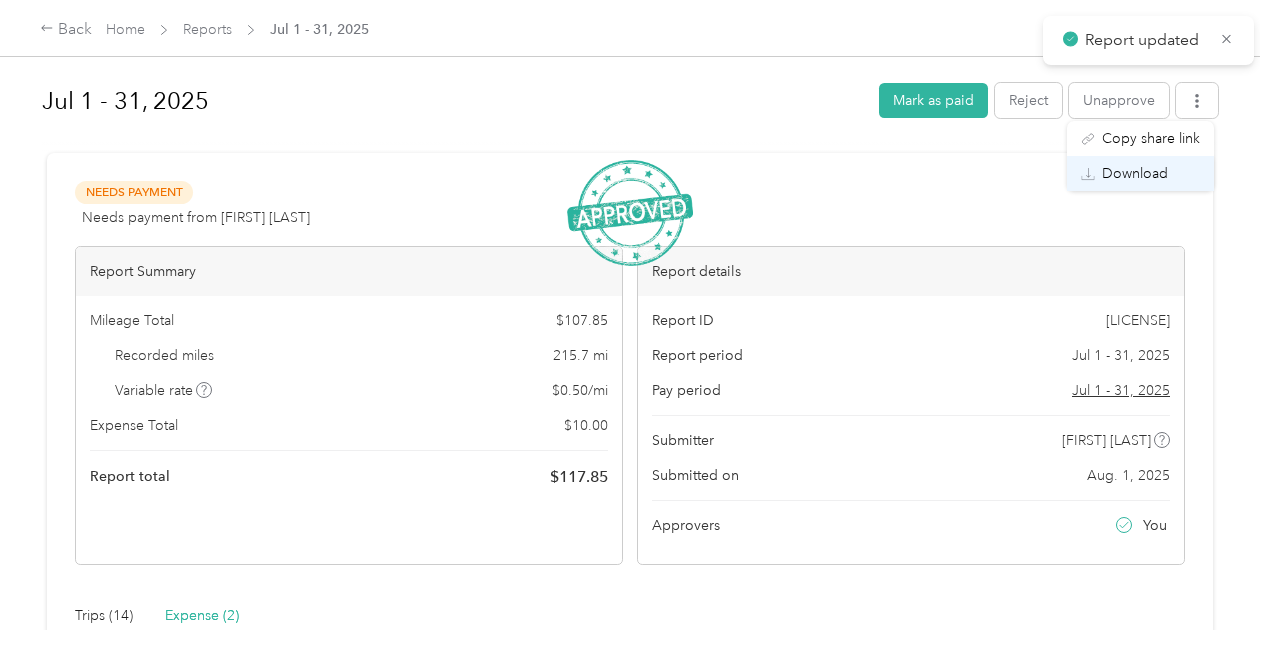 click on "Download" at bounding box center [1135, 173] 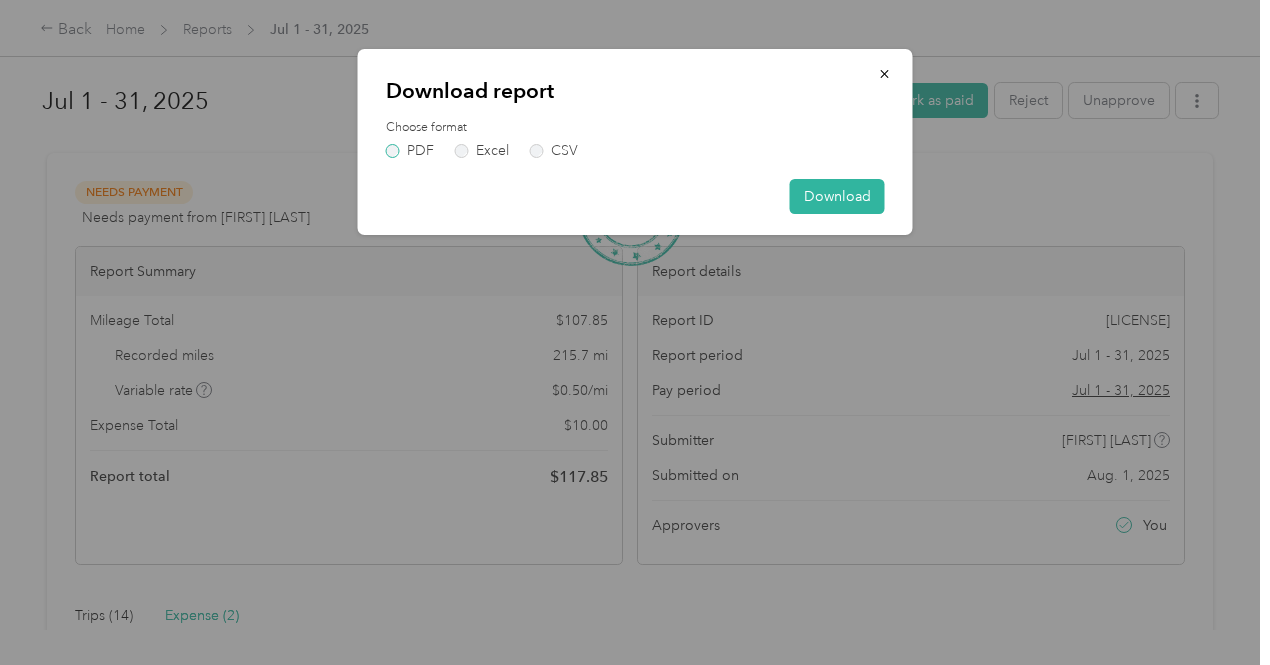 click on "PDF" at bounding box center [410, 151] 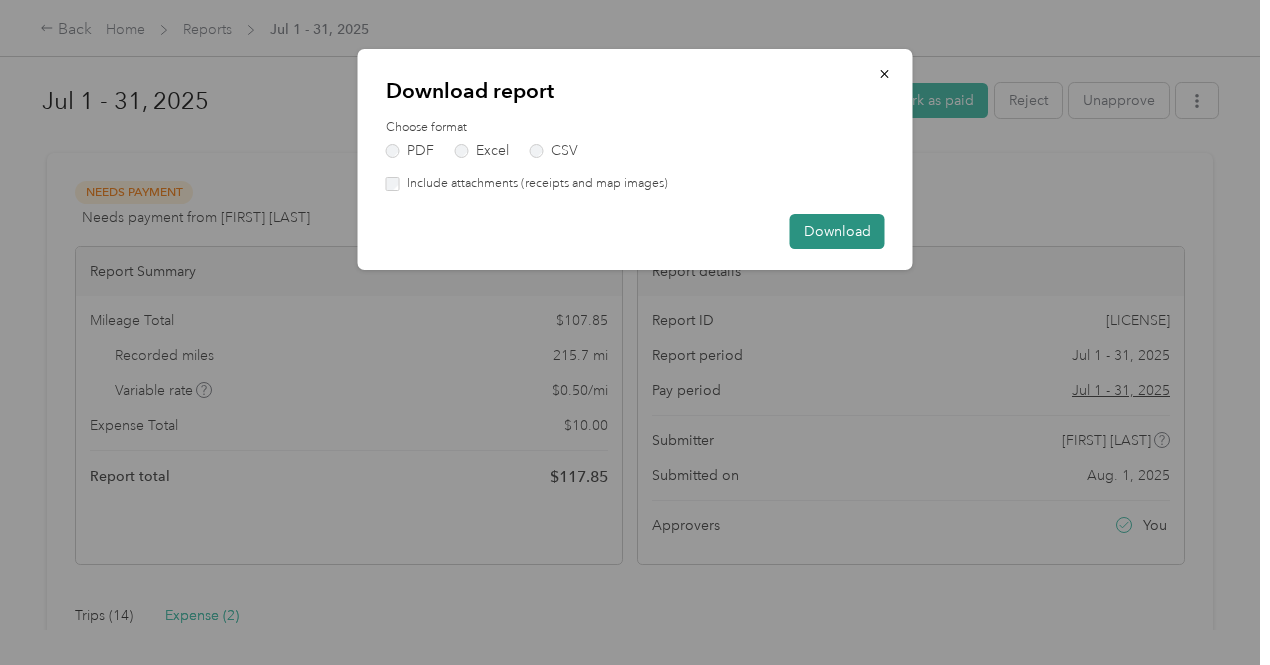 click on "Download" at bounding box center (837, 231) 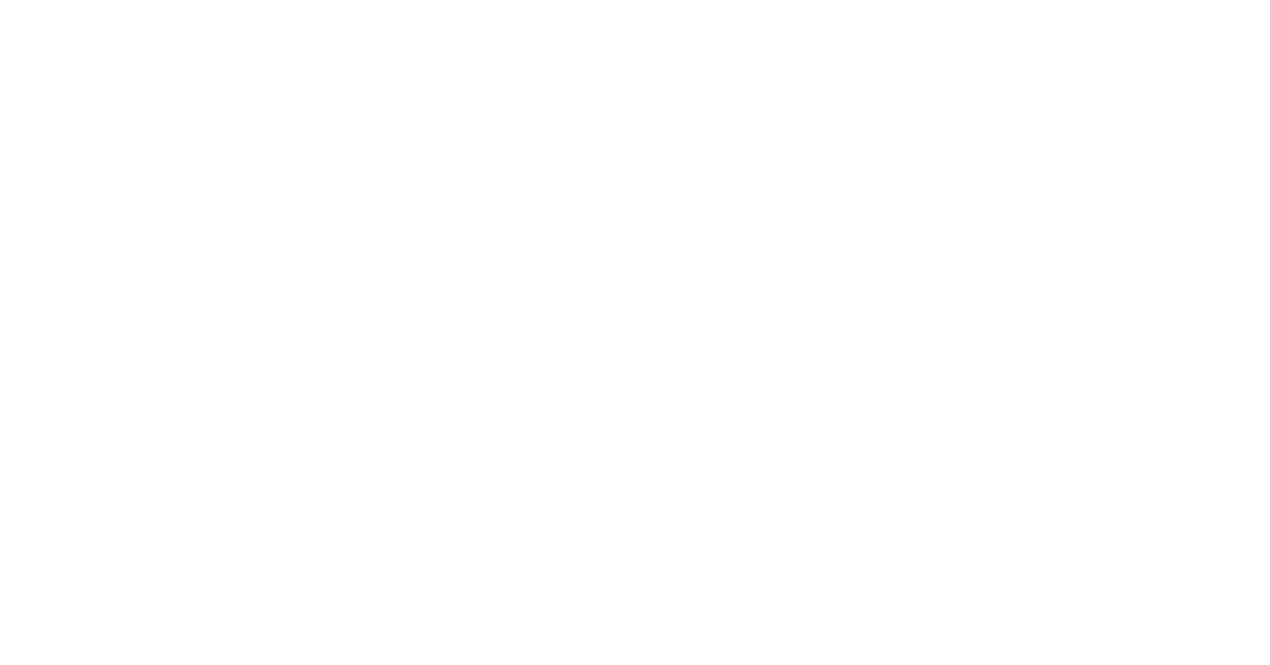 scroll, scrollTop: 0, scrollLeft: 0, axis: both 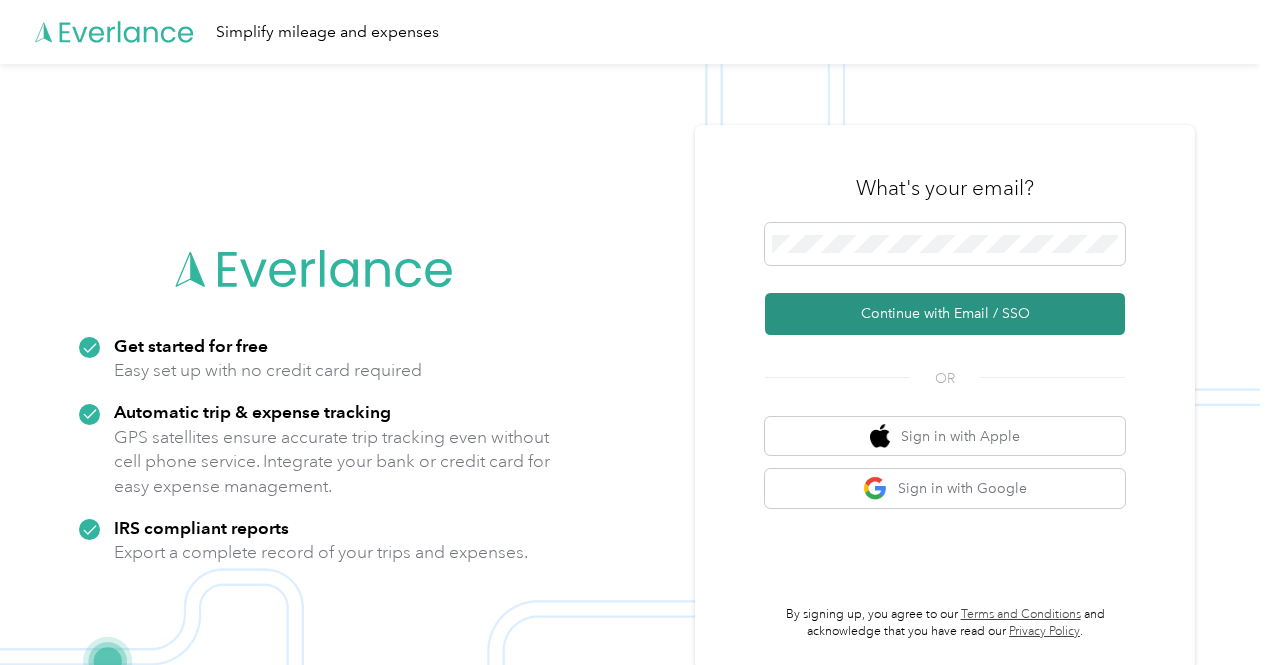click on "Continue with Email / SSO" at bounding box center (945, 314) 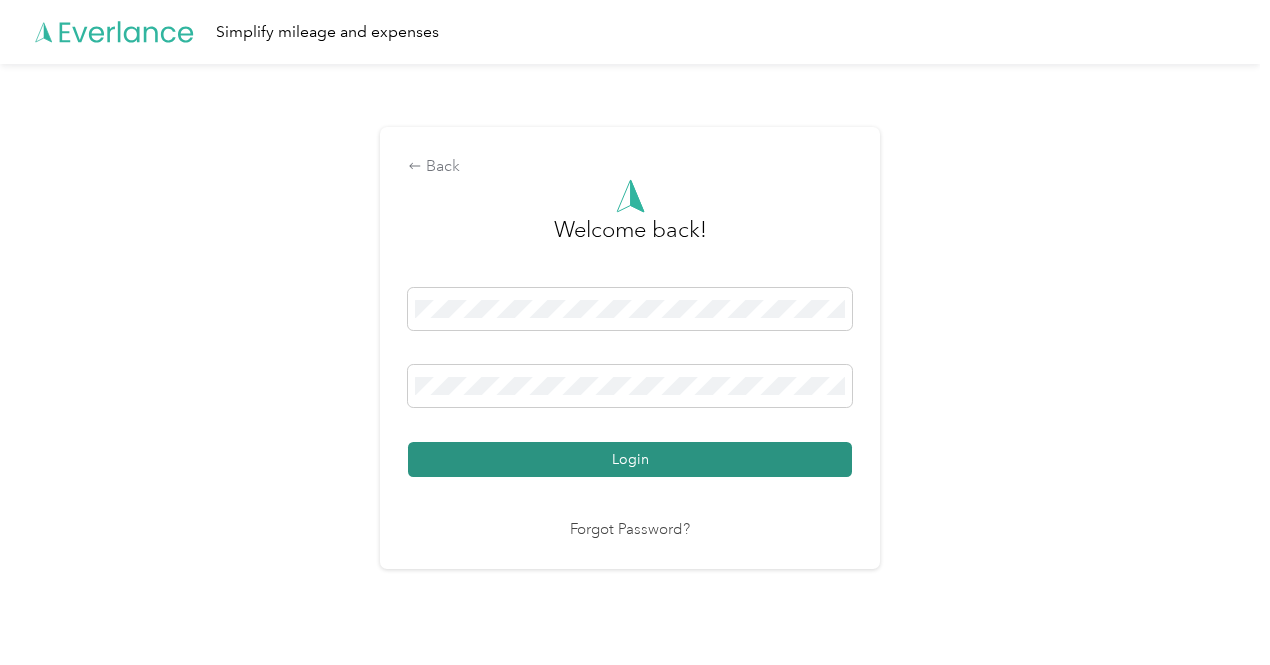 click on "Login" at bounding box center (630, 459) 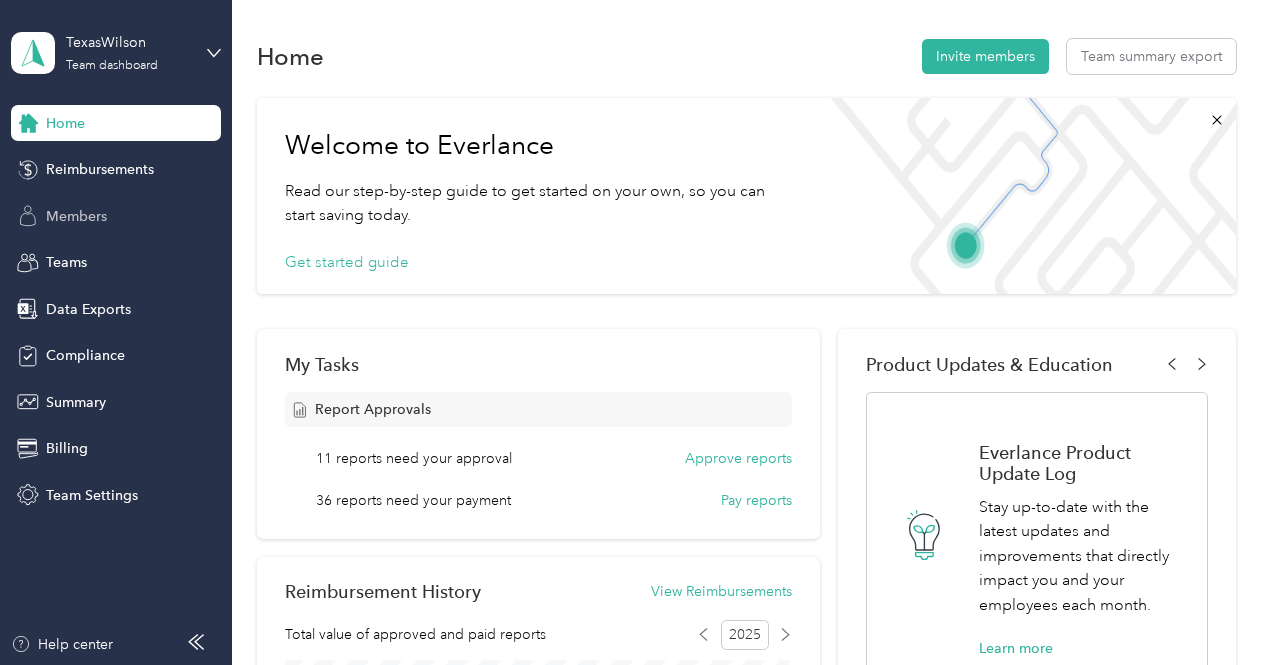 click on "Members" at bounding box center (76, 216) 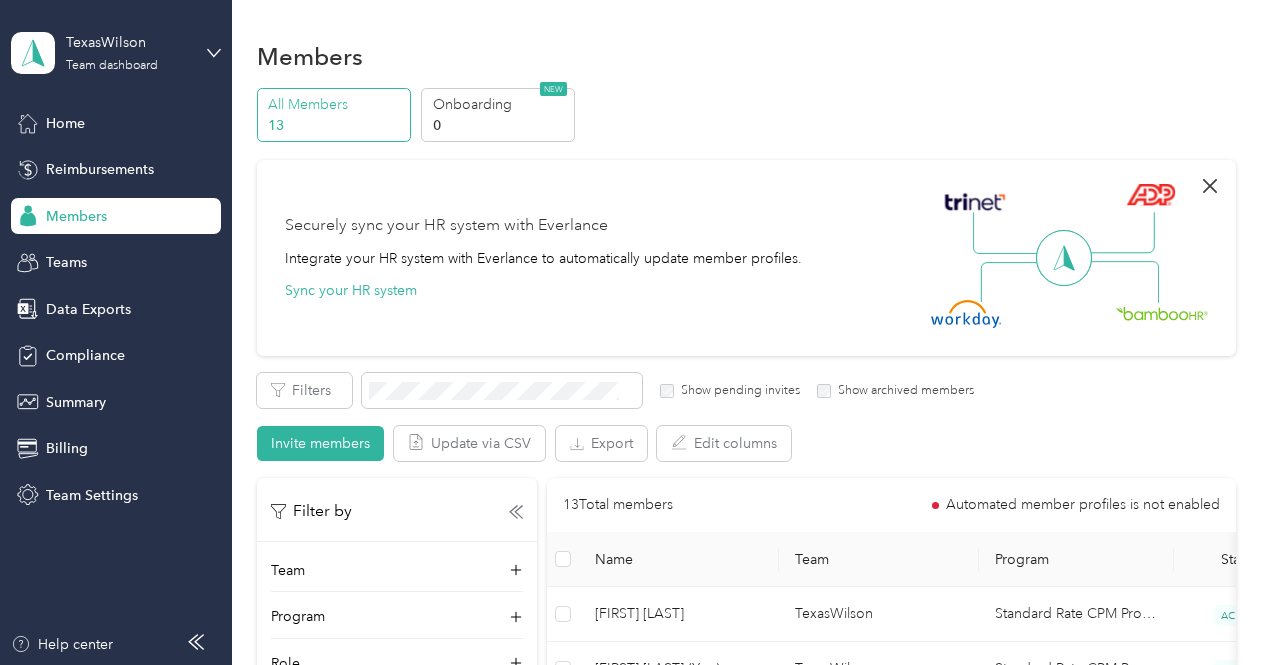 click 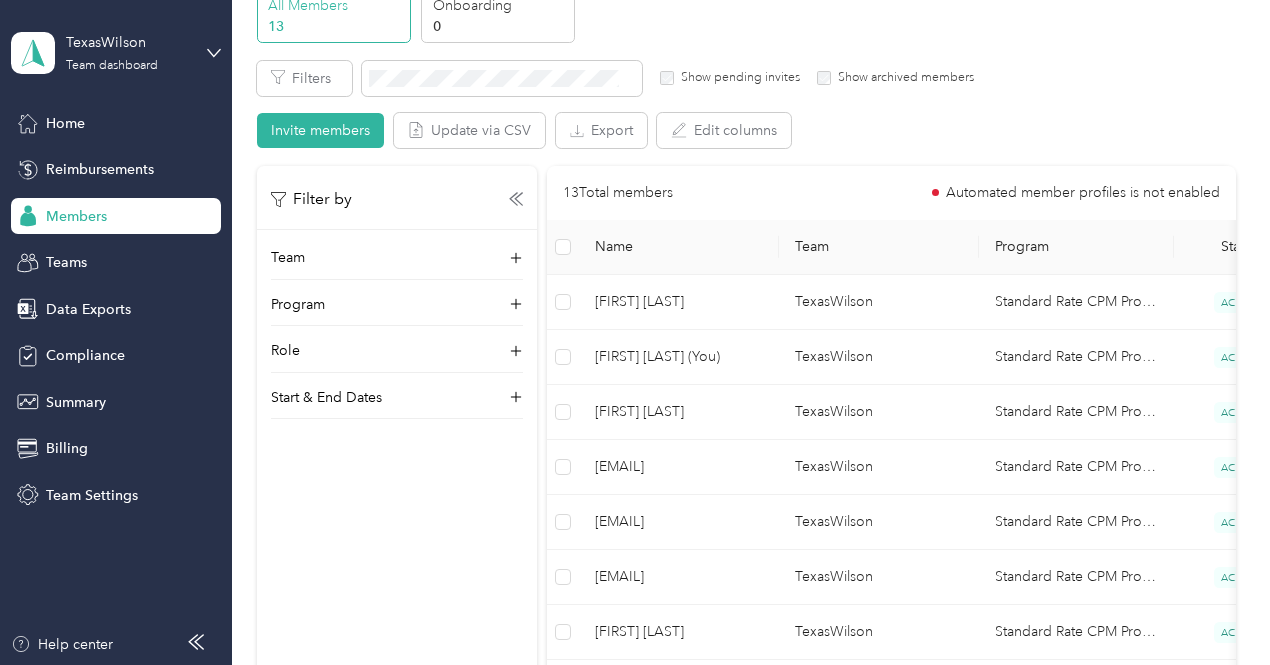 scroll, scrollTop: 68, scrollLeft: 0, axis: vertical 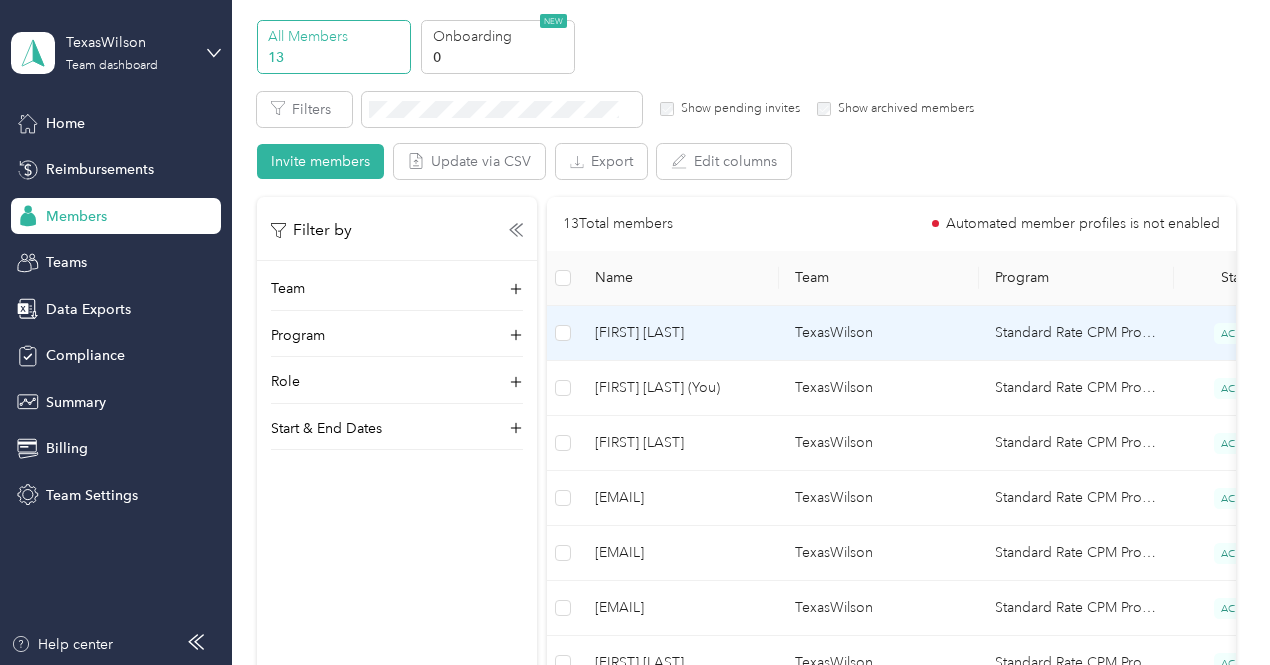 click on "[FIRST] [LAST]" at bounding box center [679, 333] 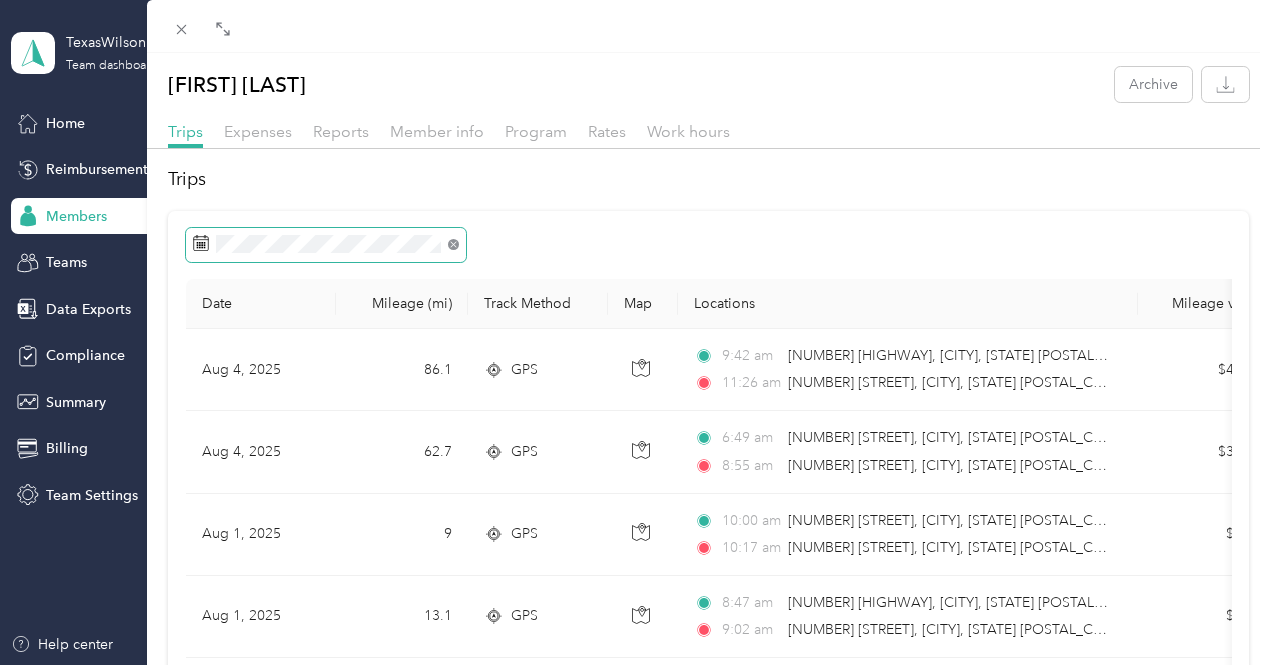 click 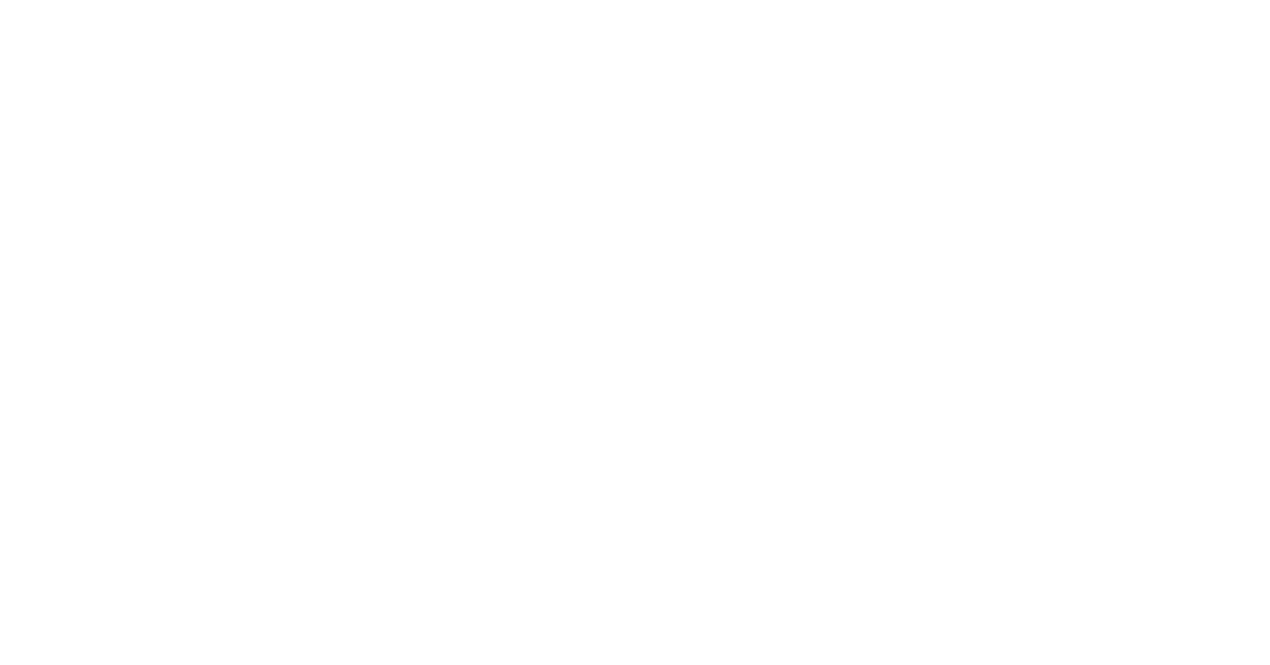 scroll, scrollTop: 0, scrollLeft: 0, axis: both 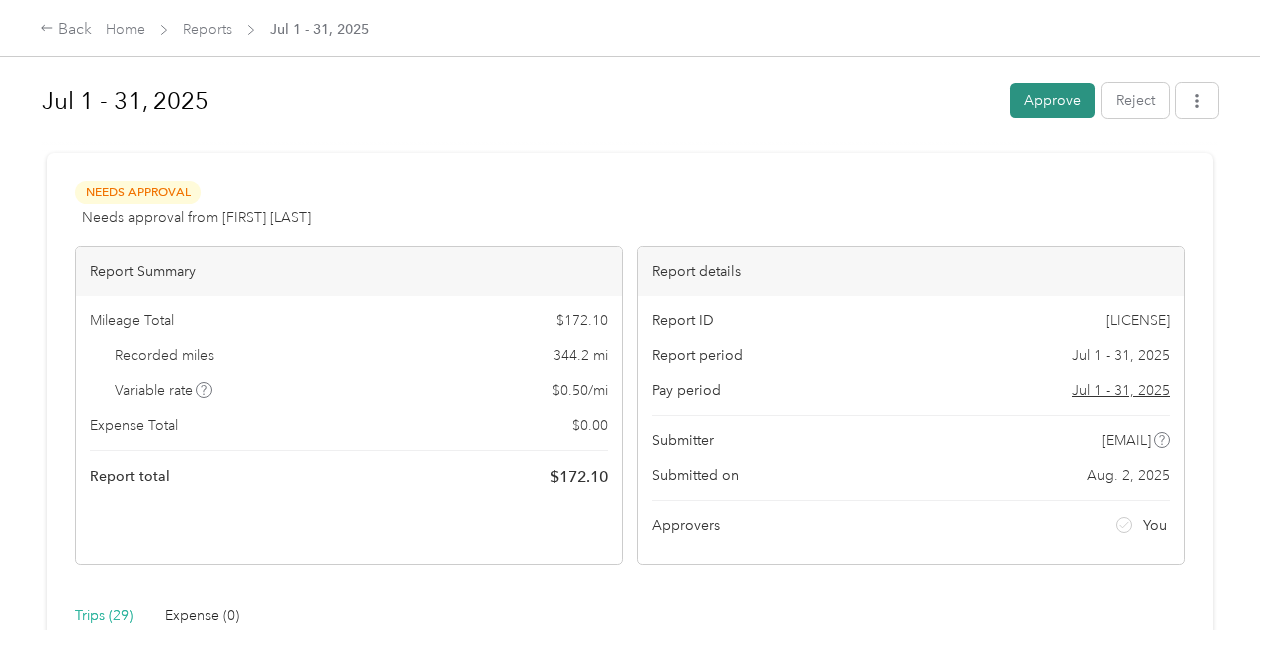 click on "Approve" at bounding box center [1052, 100] 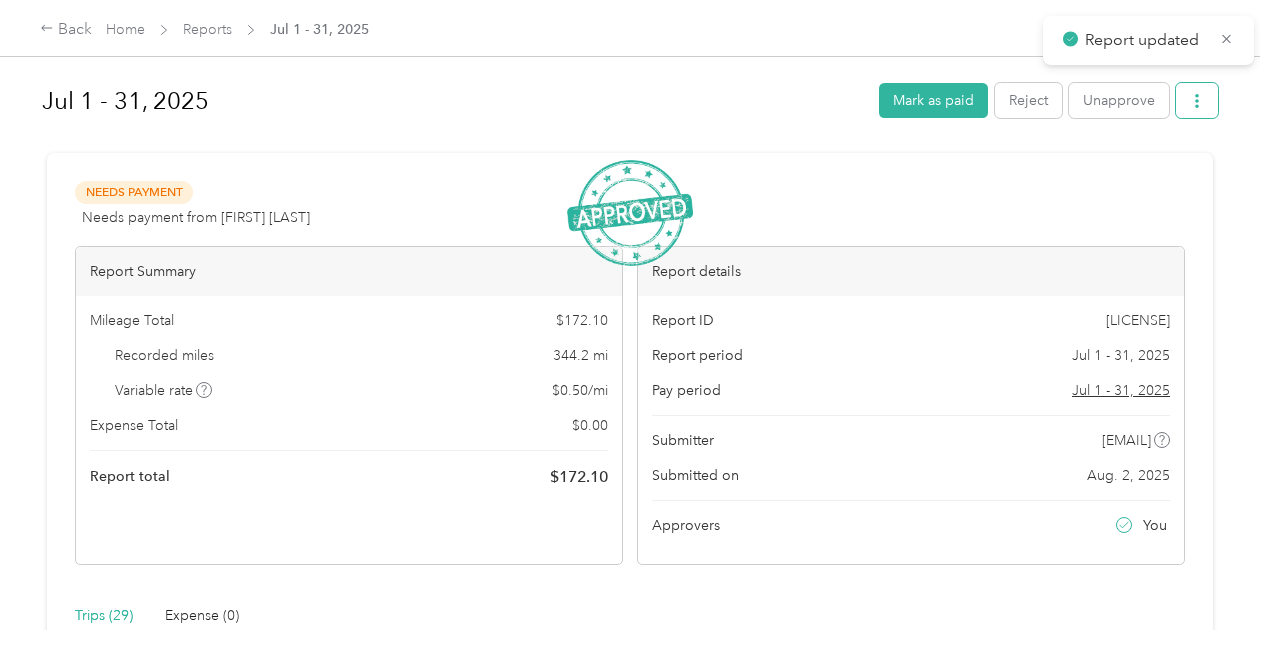 click 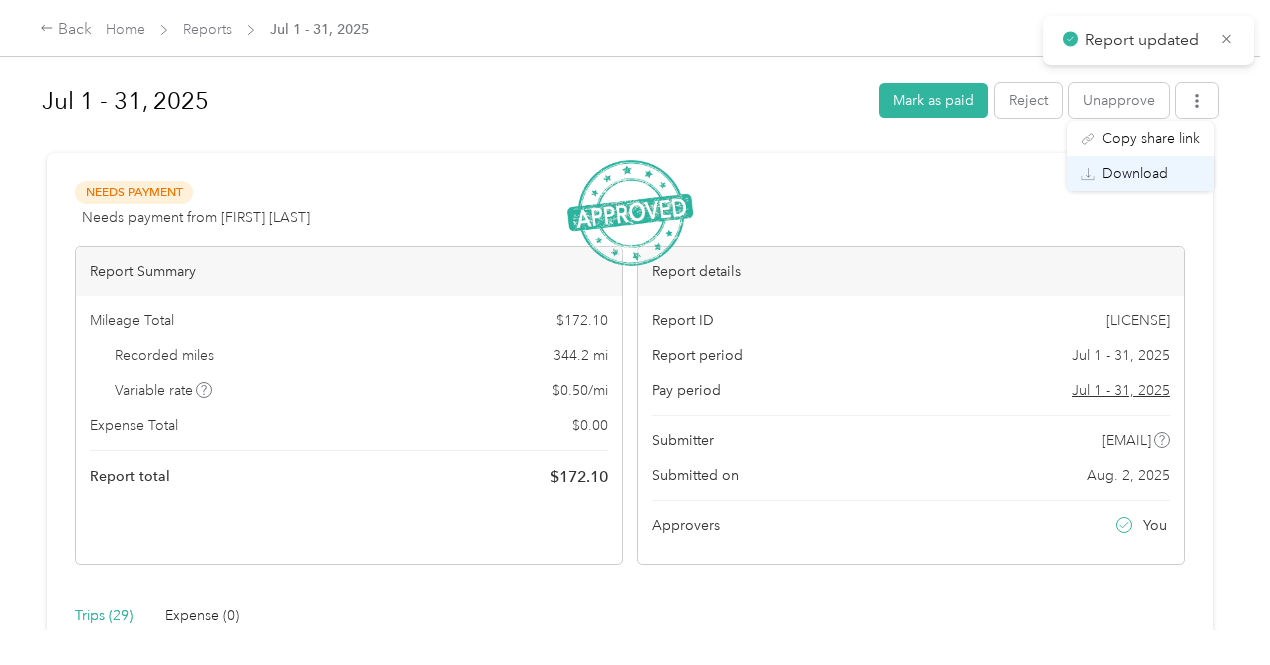 click on "Download" at bounding box center [1135, 173] 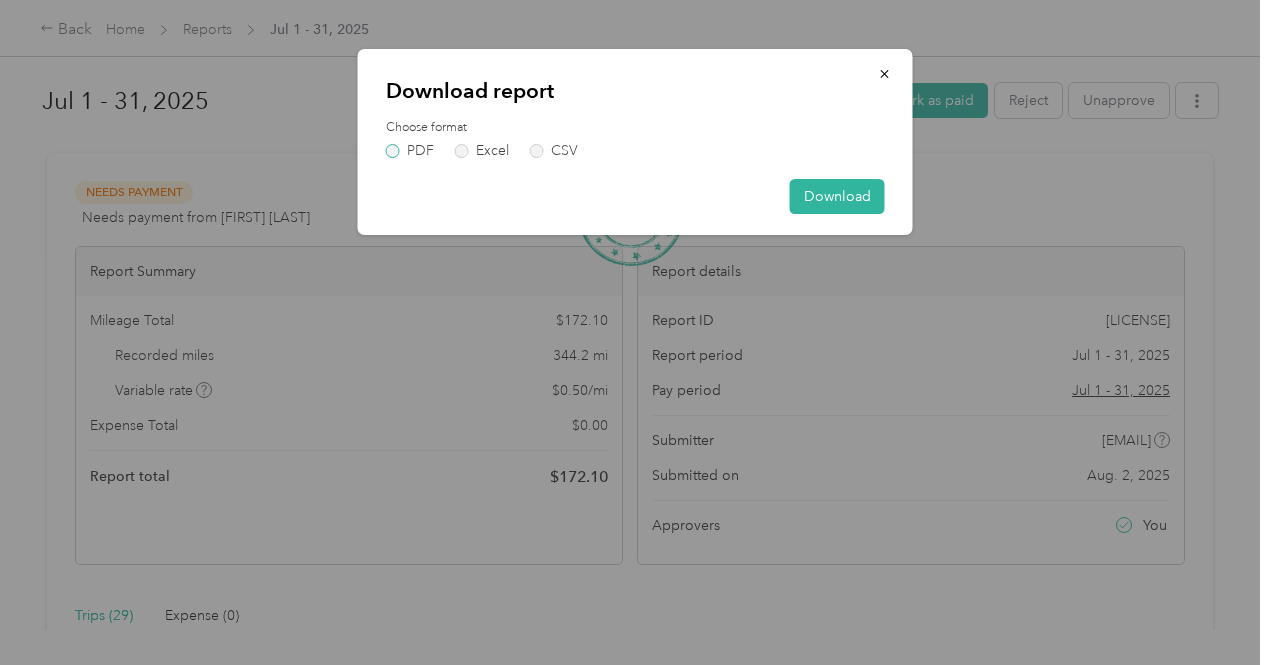 click on "PDF" at bounding box center (410, 151) 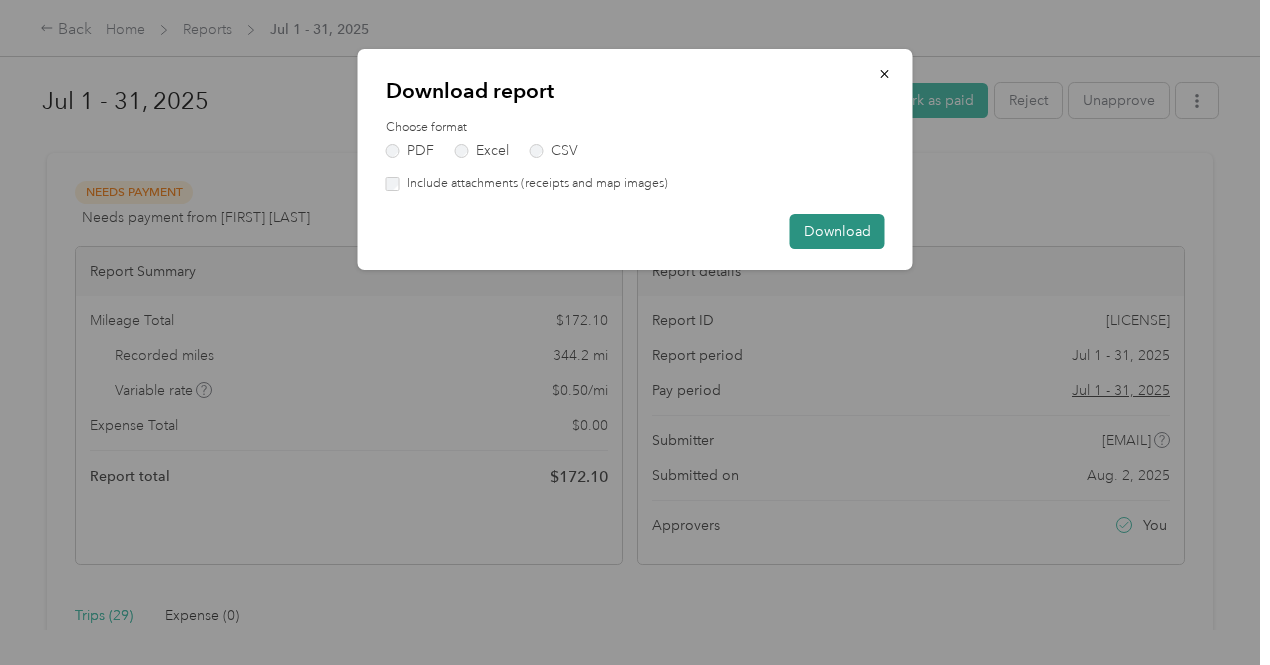 click on "Download" at bounding box center [837, 231] 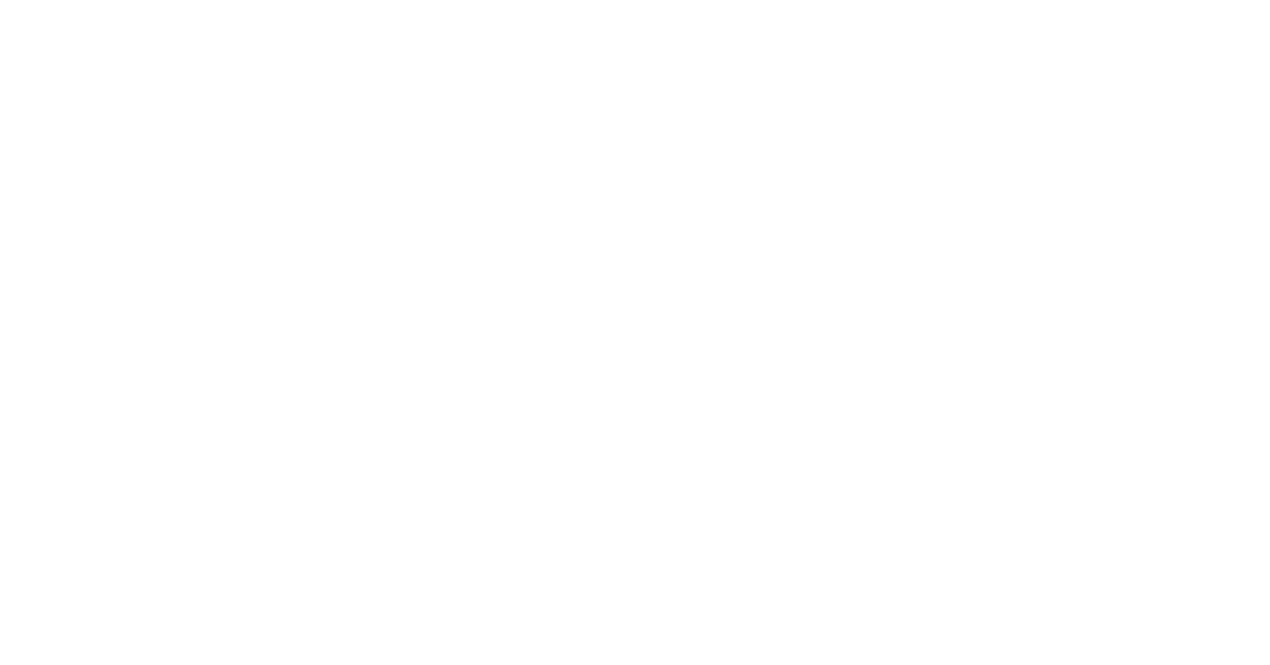 scroll, scrollTop: 0, scrollLeft: 0, axis: both 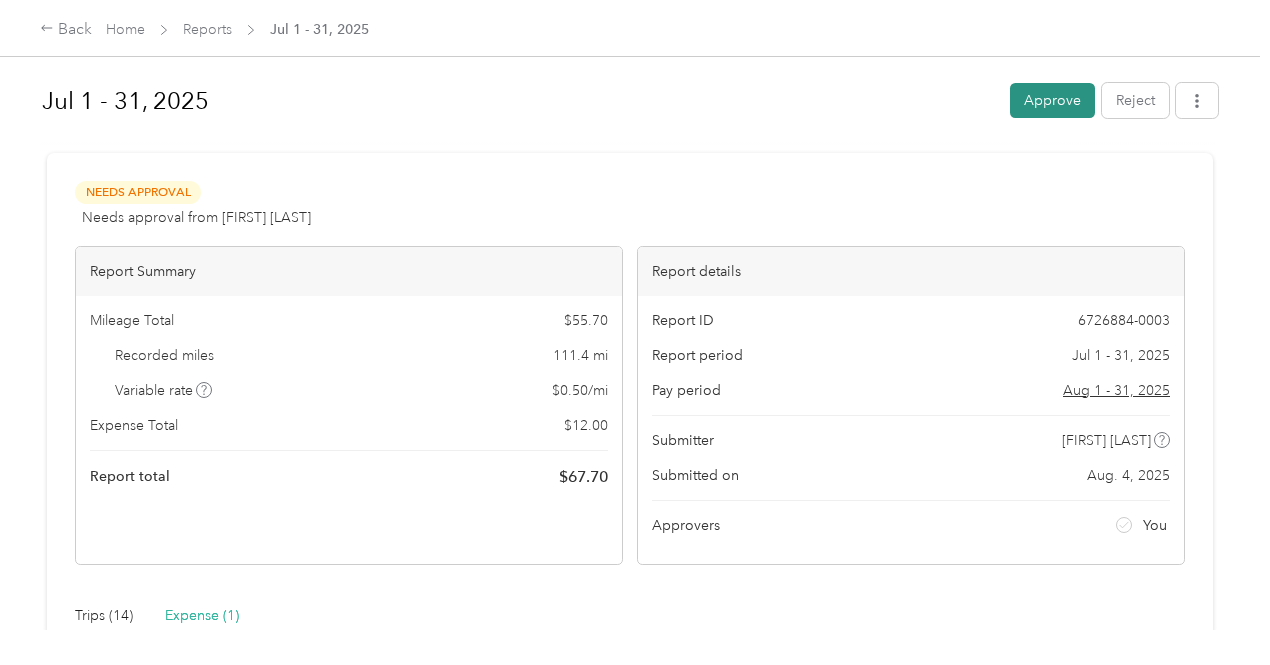 click on "Approve" at bounding box center [1052, 100] 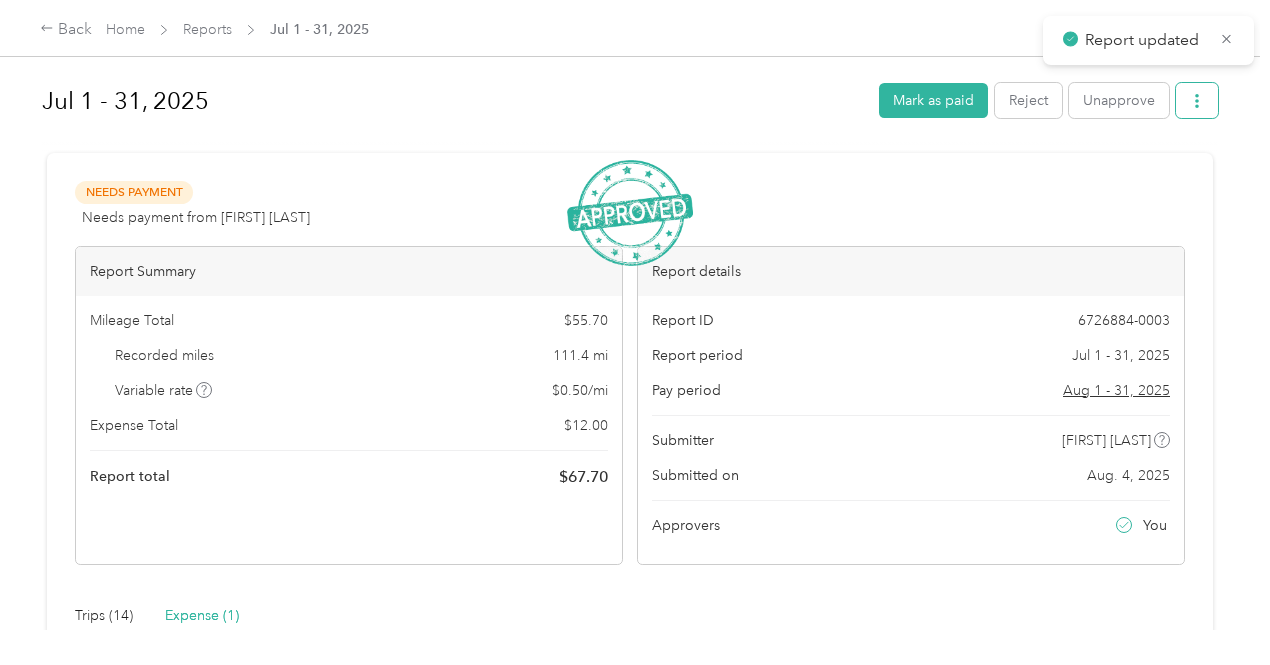 click 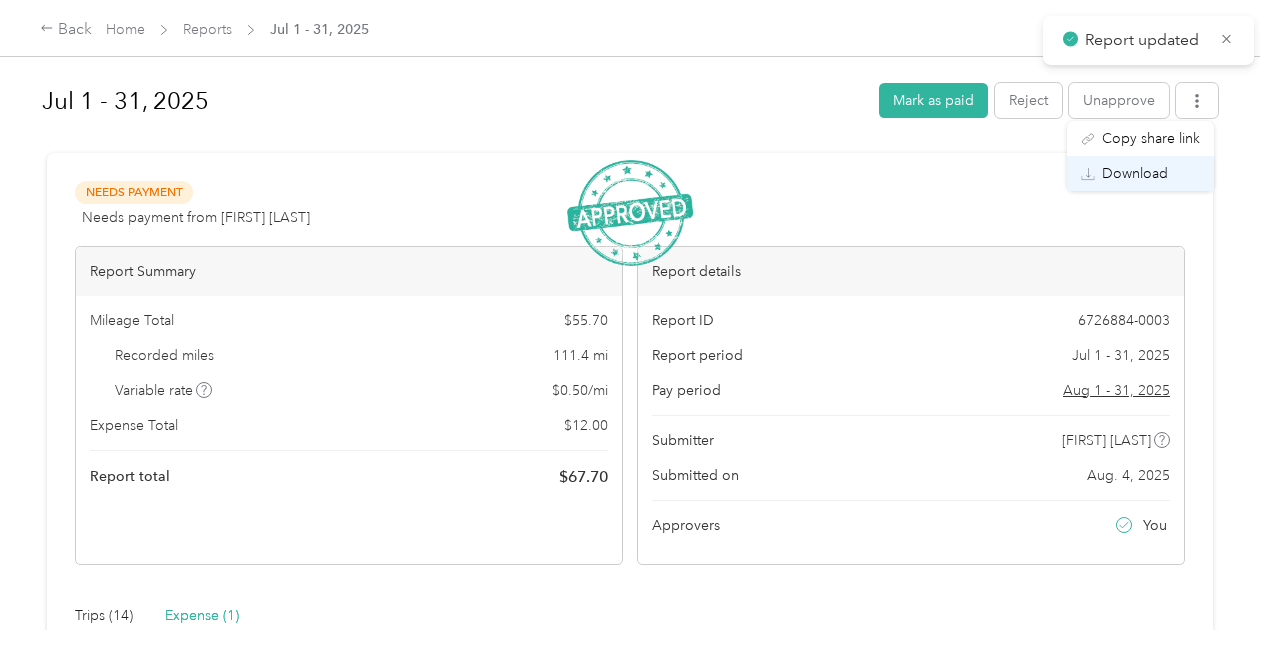 click on "Download" at bounding box center [1135, 173] 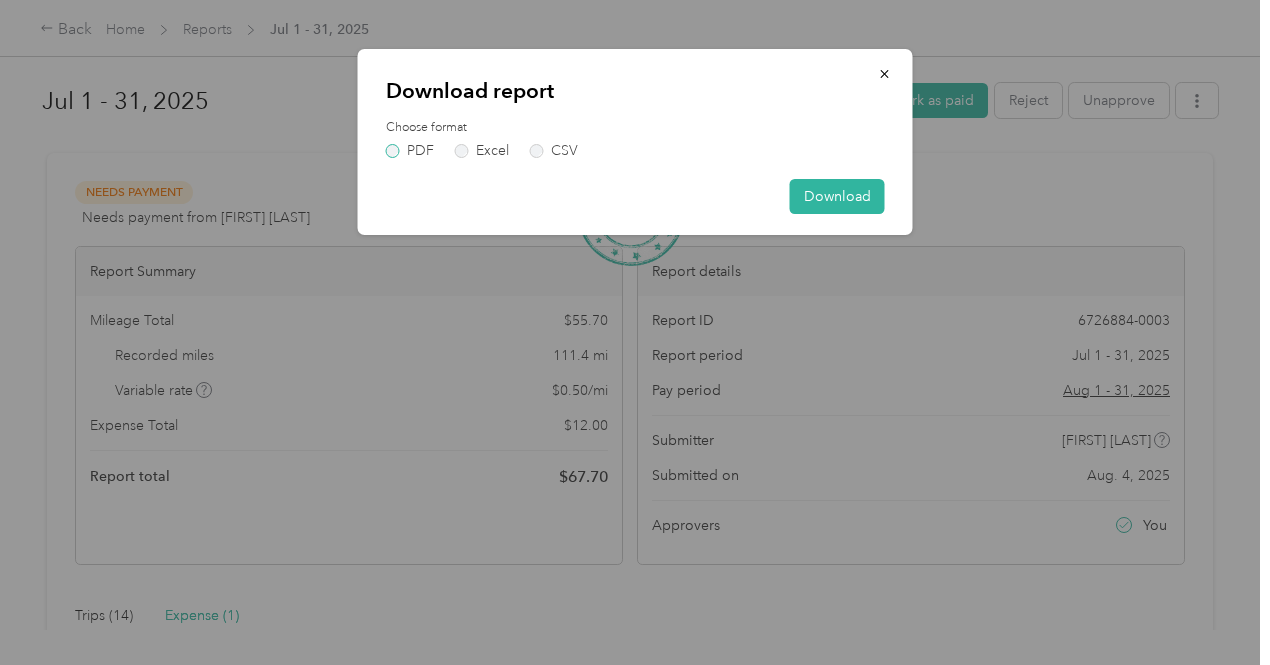 click on "PDF" at bounding box center [410, 151] 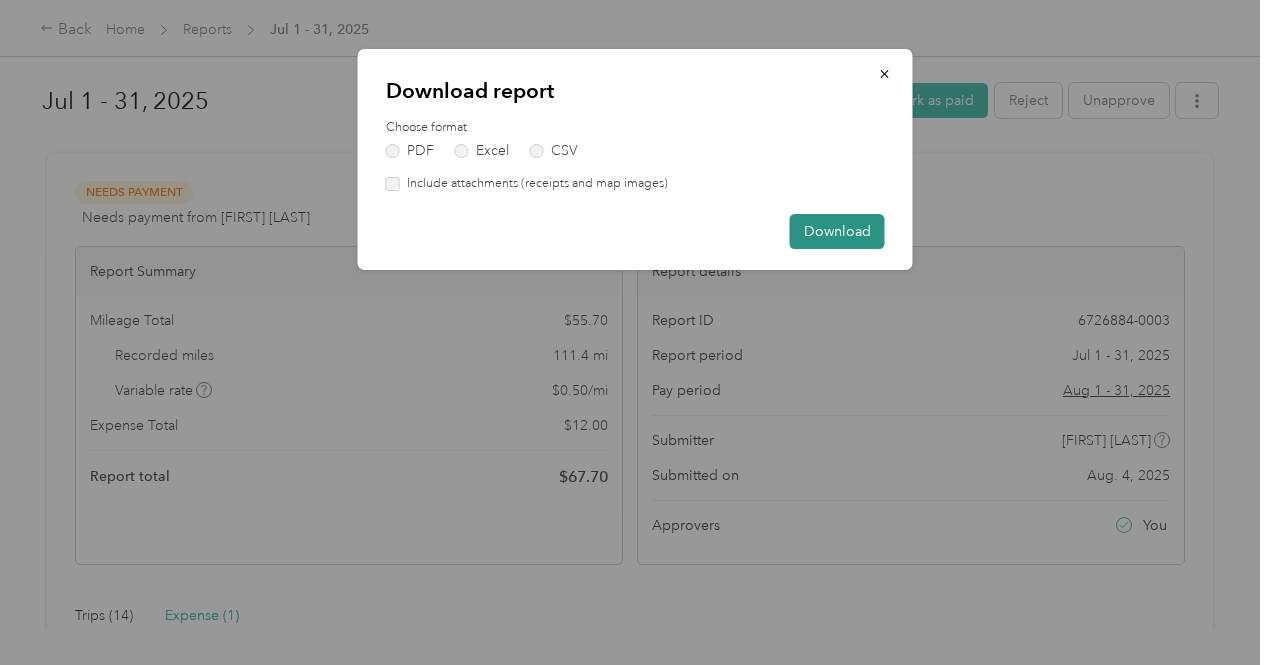 click on "Download" at bounding box center (837, 231) 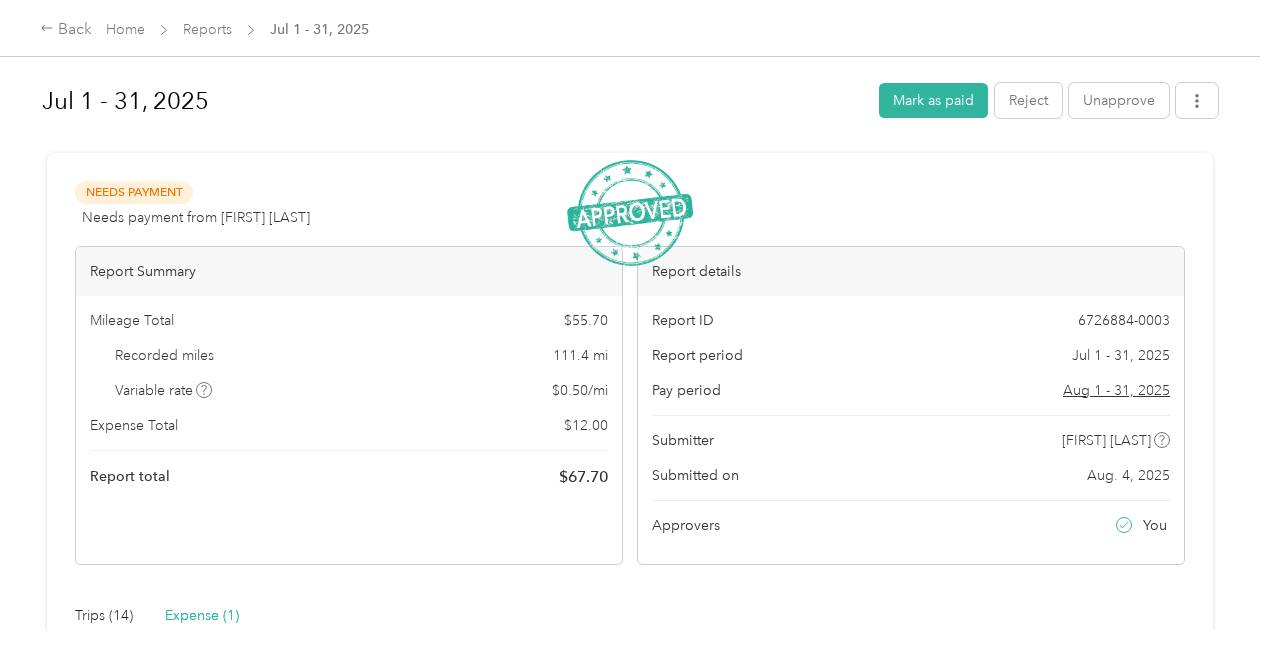 click on "Jul 1 - 31, 2025" at bounding box center (453, 101) 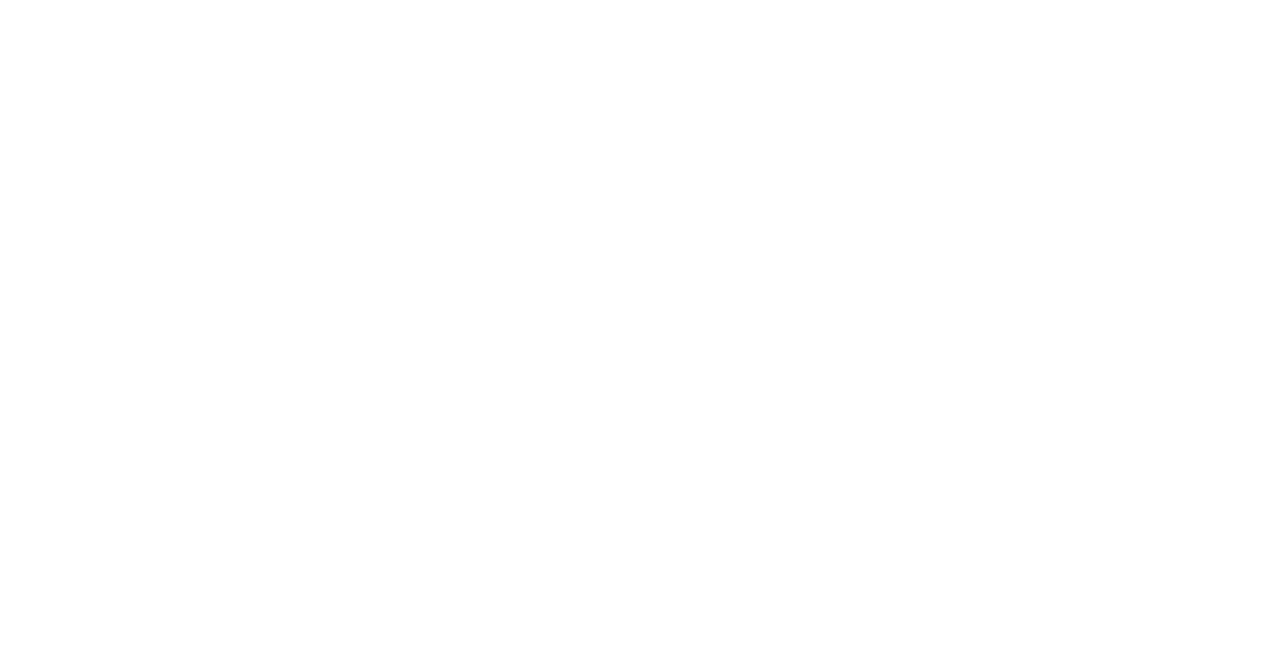 scroll, scrollTop: 0, scrollLeft: 0, axis: both 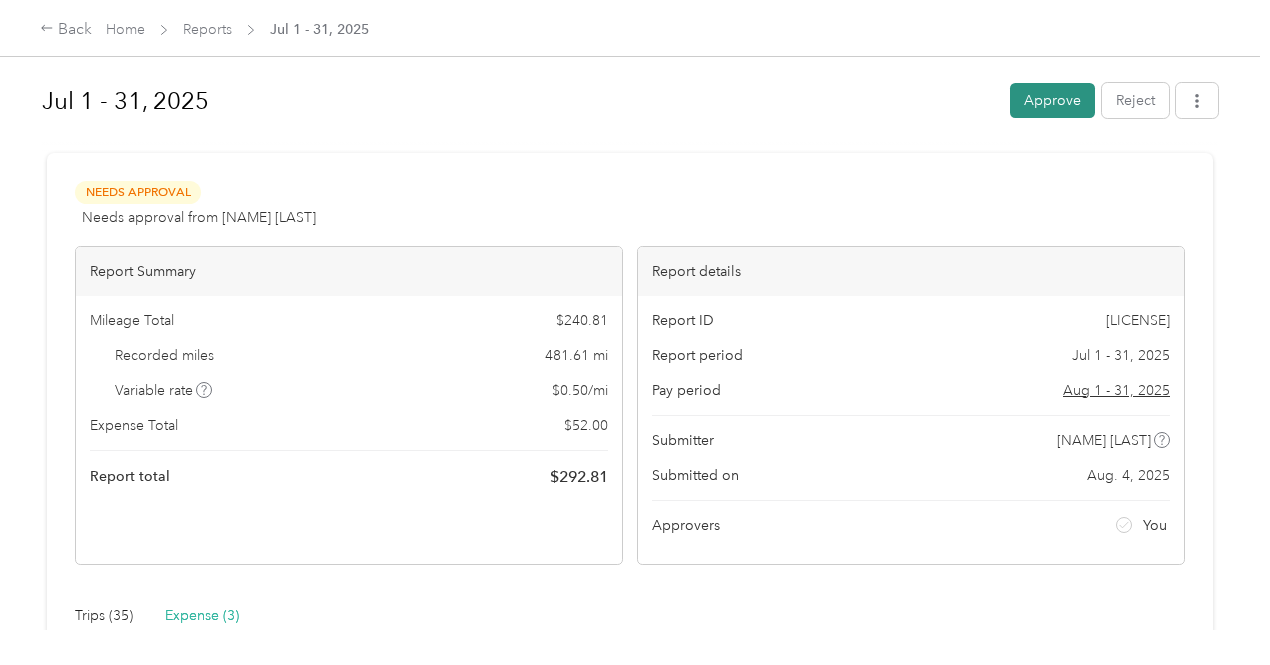 click on "Approve" at bounding box center [1052, 100] 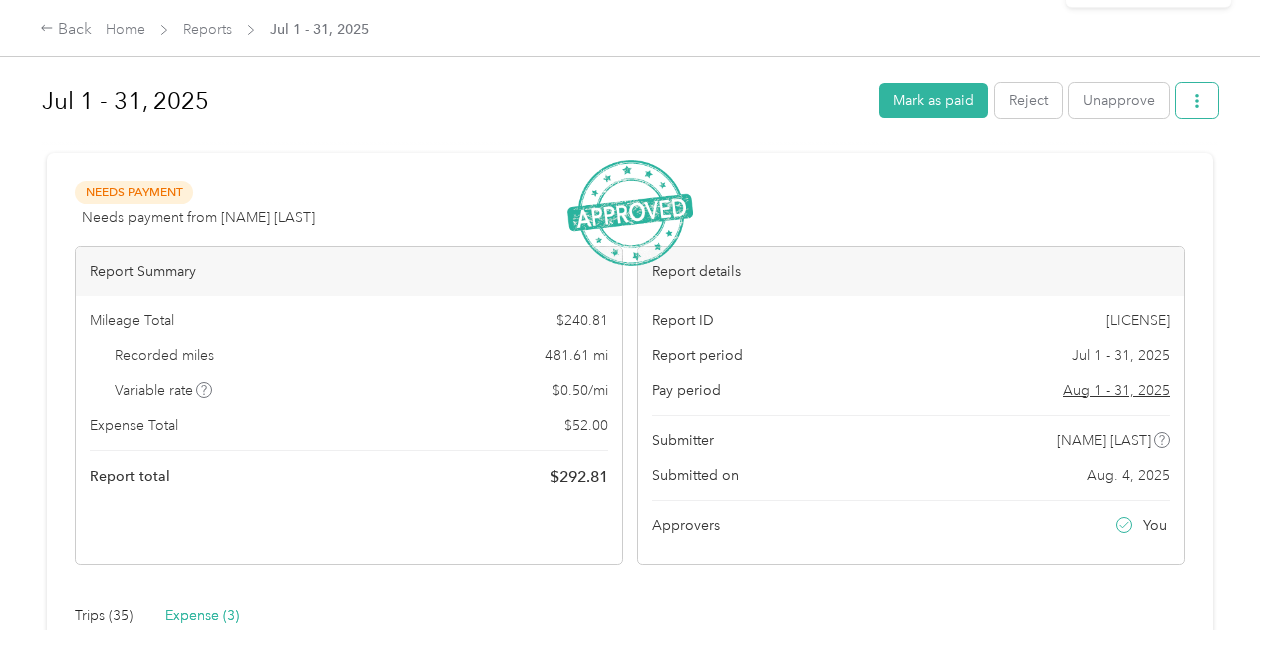 click 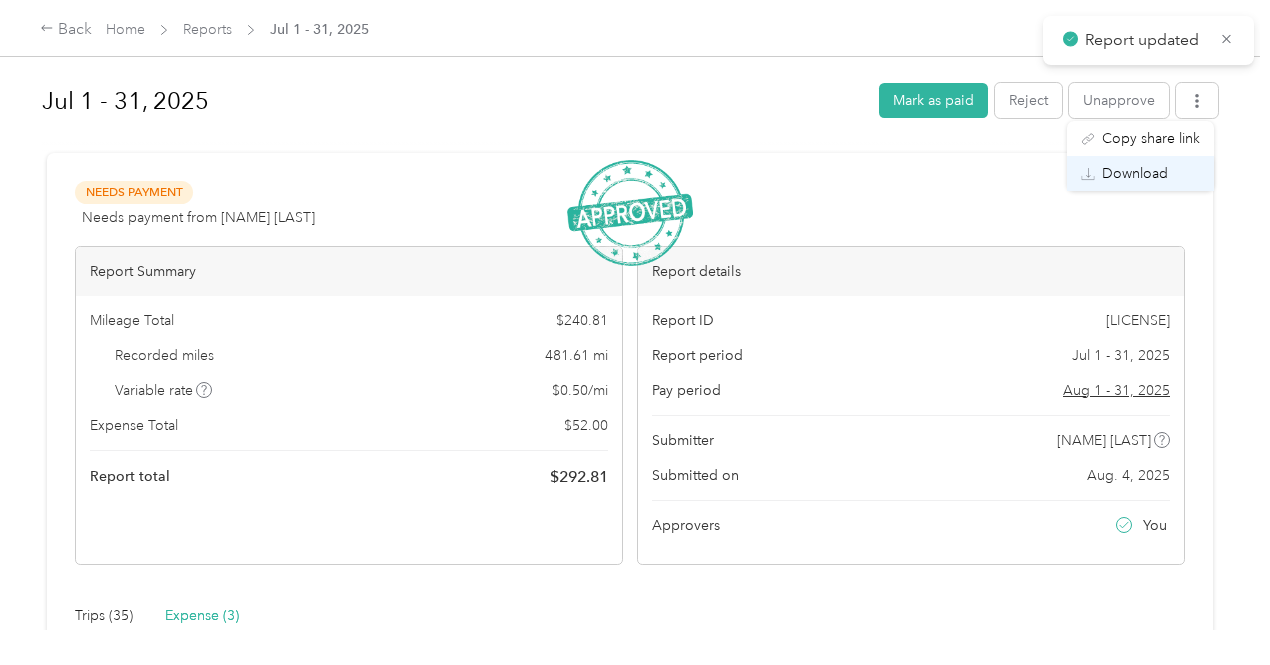 click on "Download" at bounding box center [1135, 173] 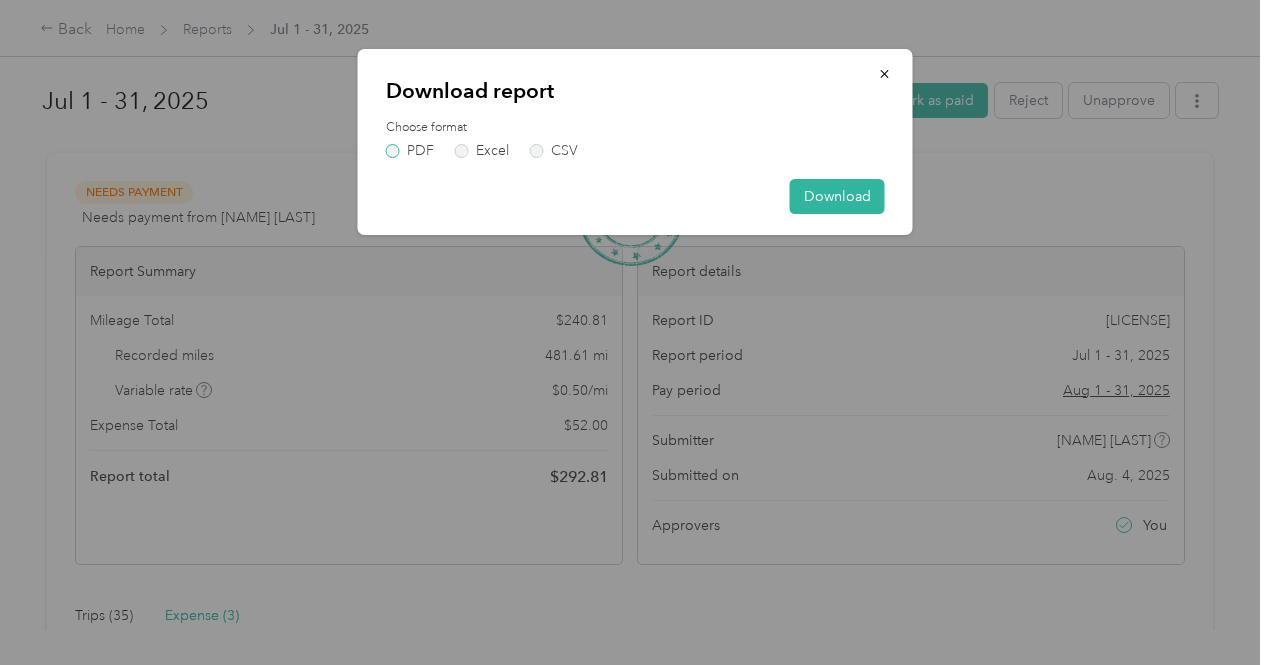 click on "PDF" at bounding box center (410, 151) 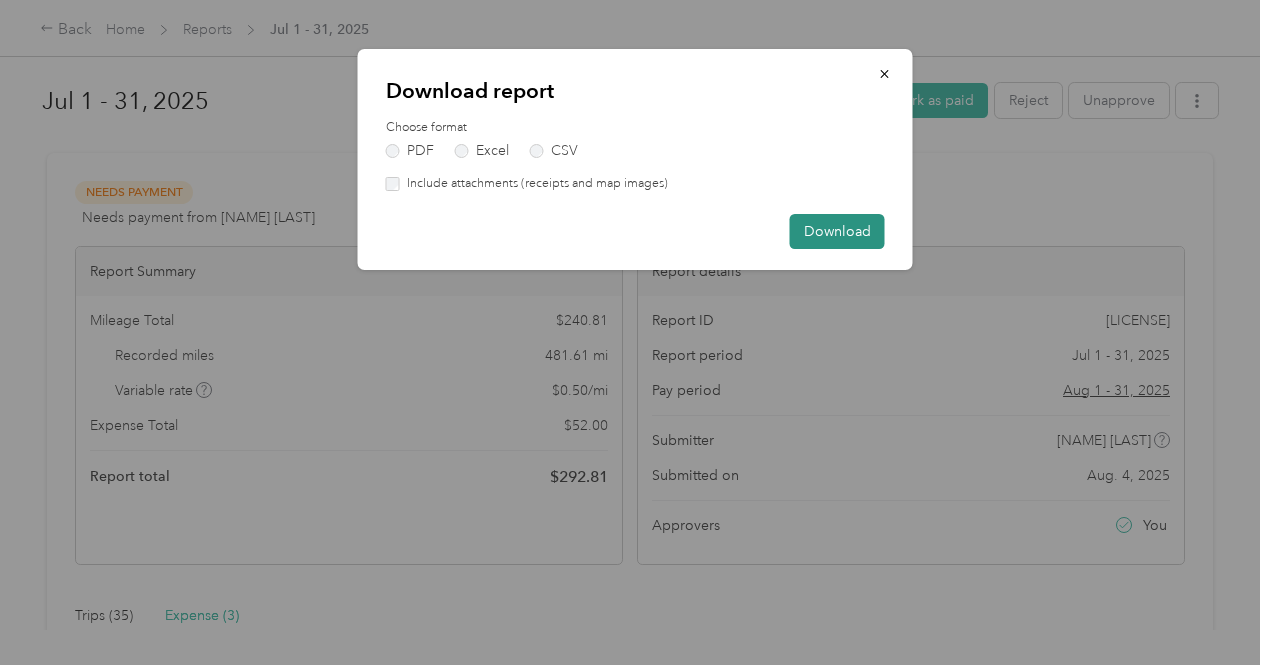 click on "Download" at bounding box center (837, 231) 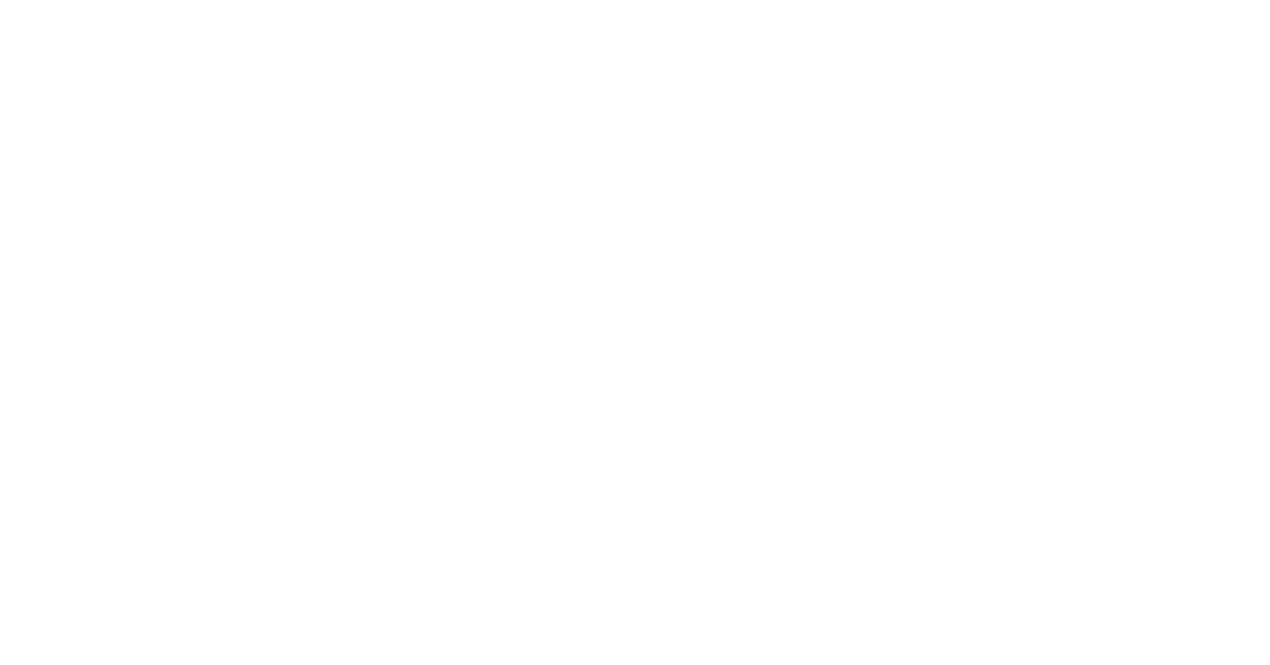 scroll, scrollTop: 0, scrollLeft: 0, axis: both 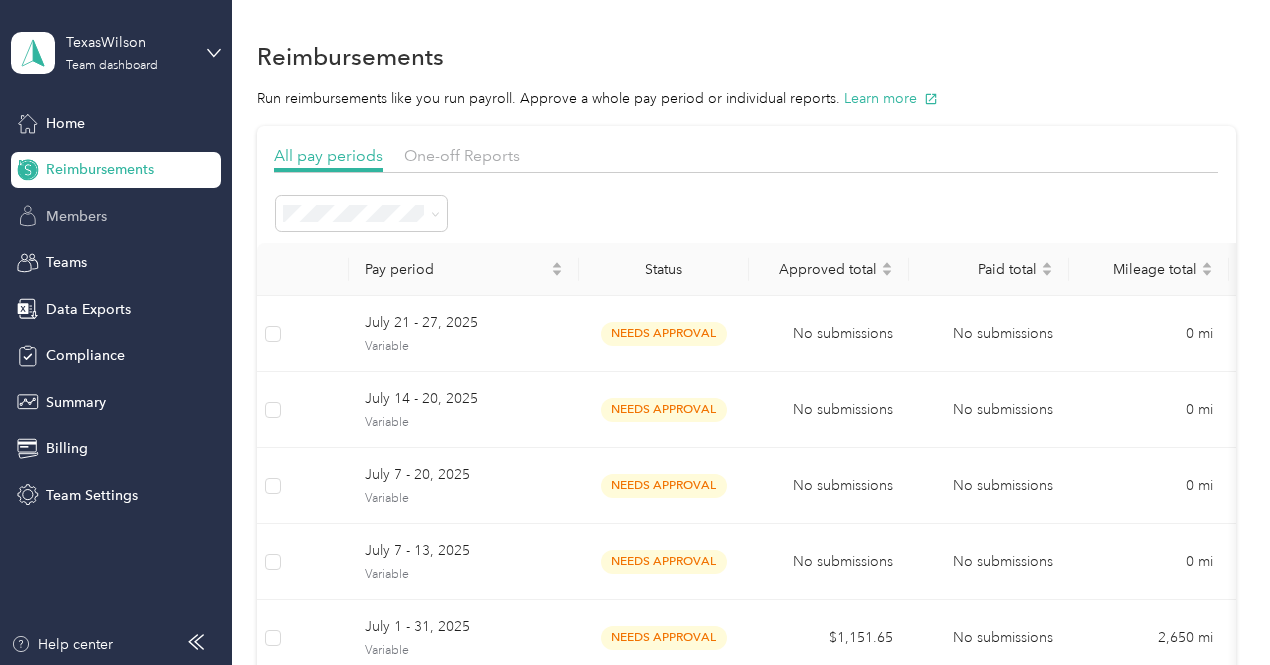 click on "Members" at bounding box center (76, 216) 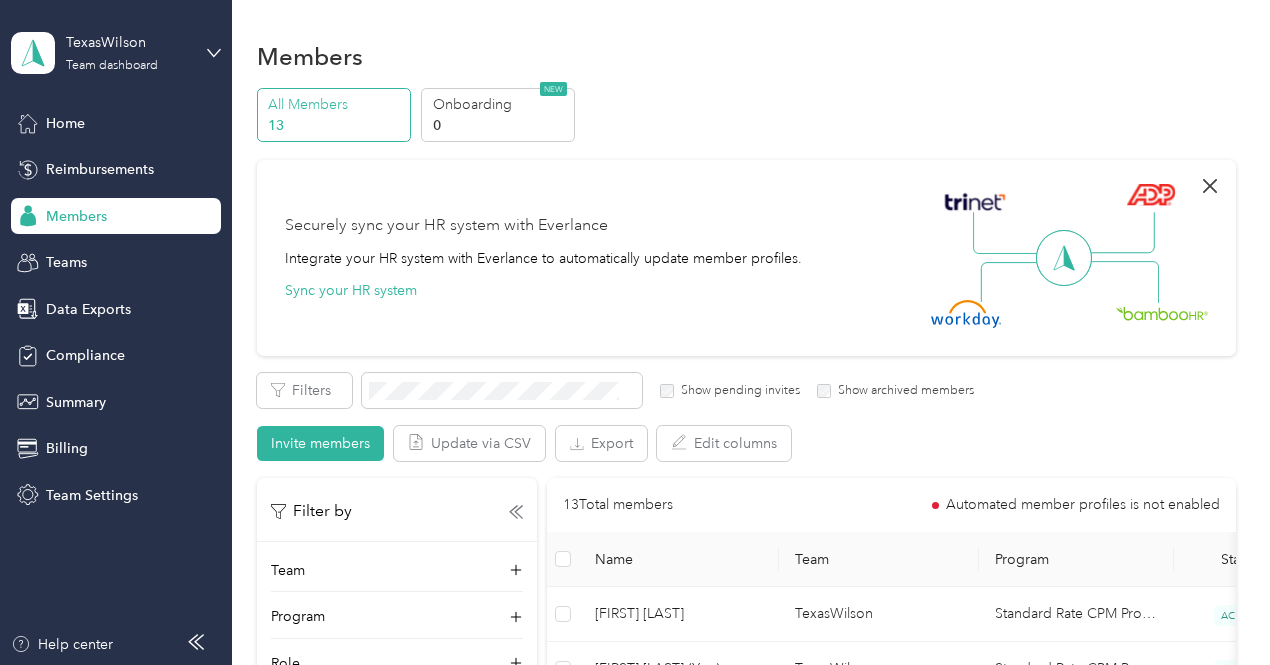 click 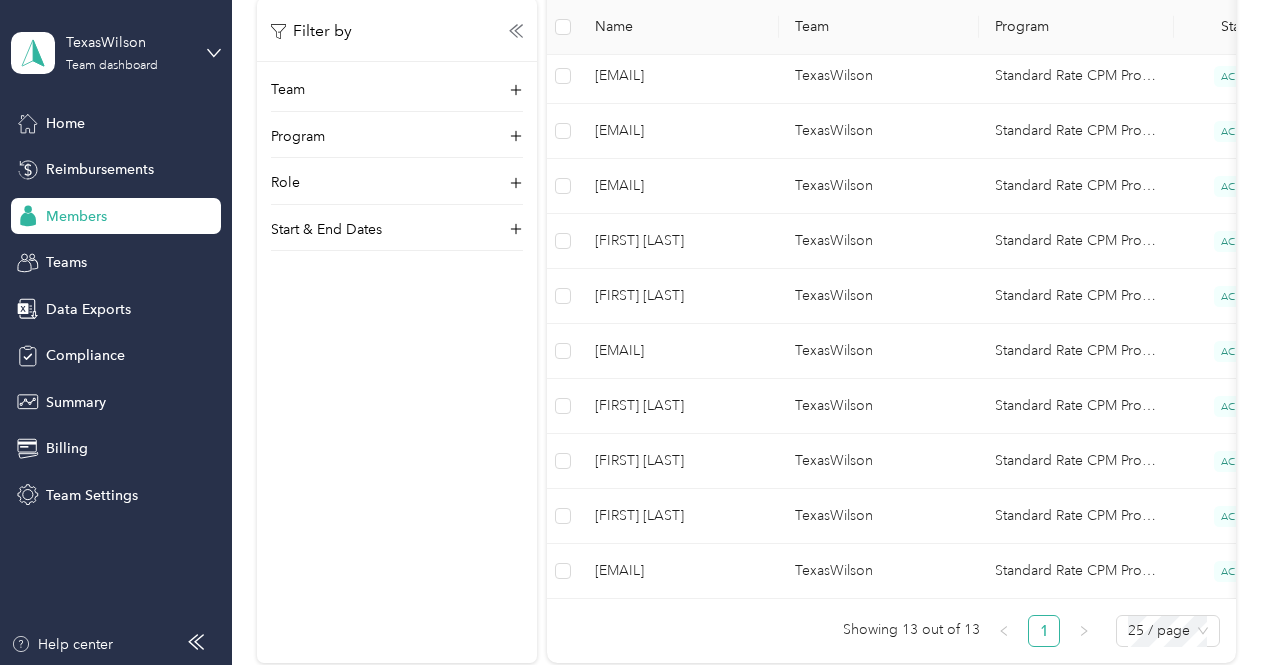 scroll, scrollTop: 486, scrollLeft: 0, axis: vertical 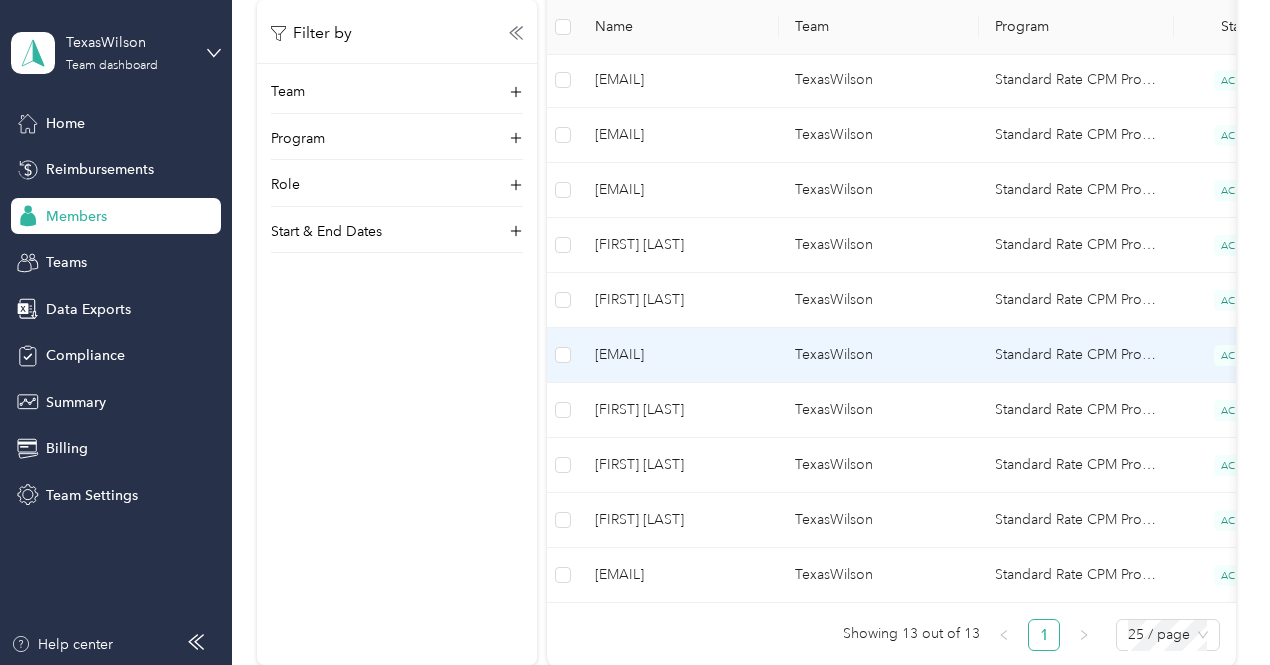 click on "[EMAIL]" at bounding box center (679, 355) 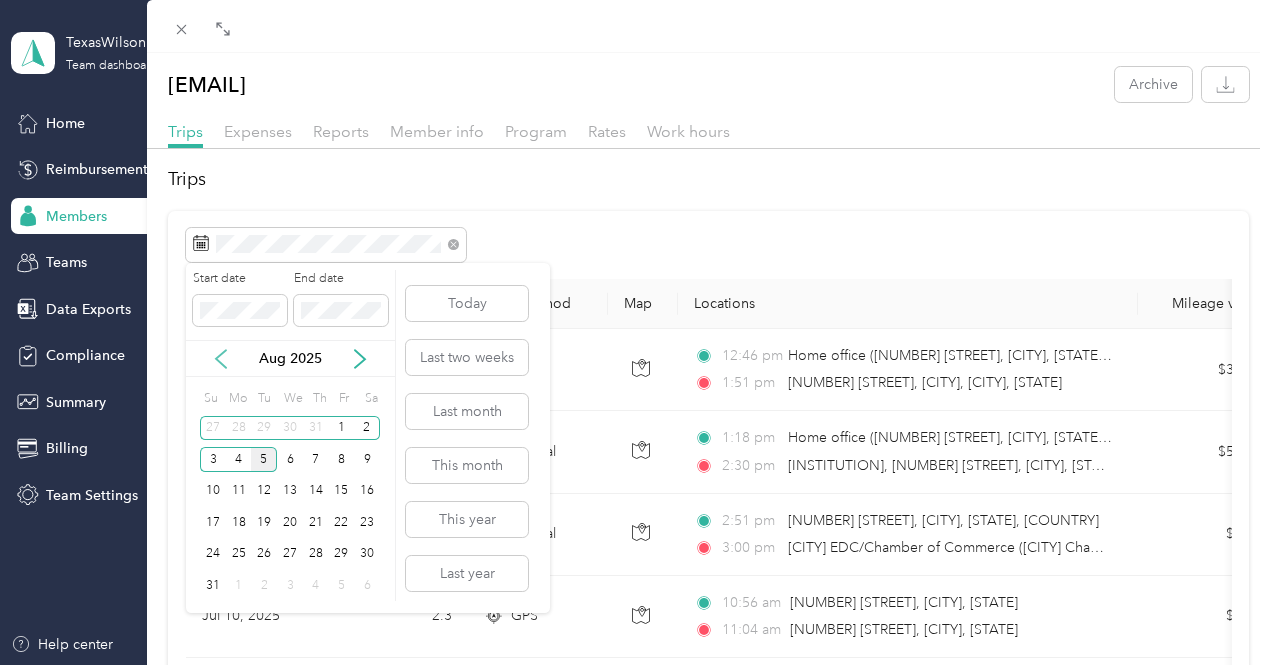 click 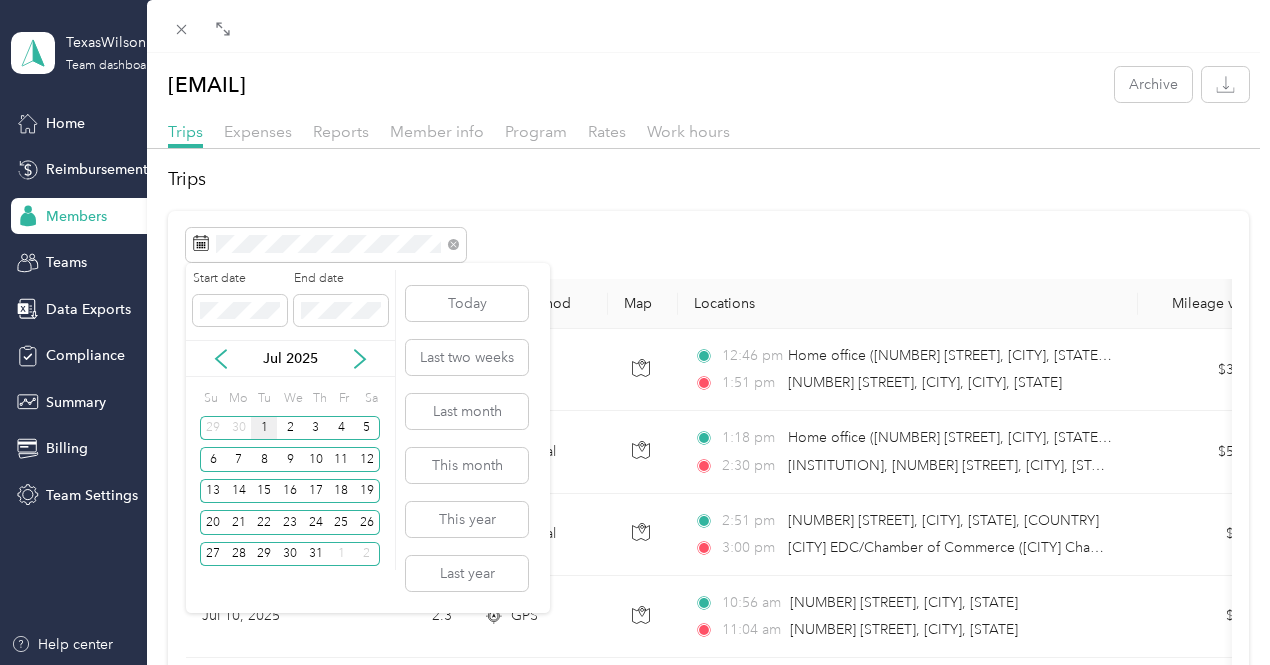 click on "1" at bounding box center [264, 428] 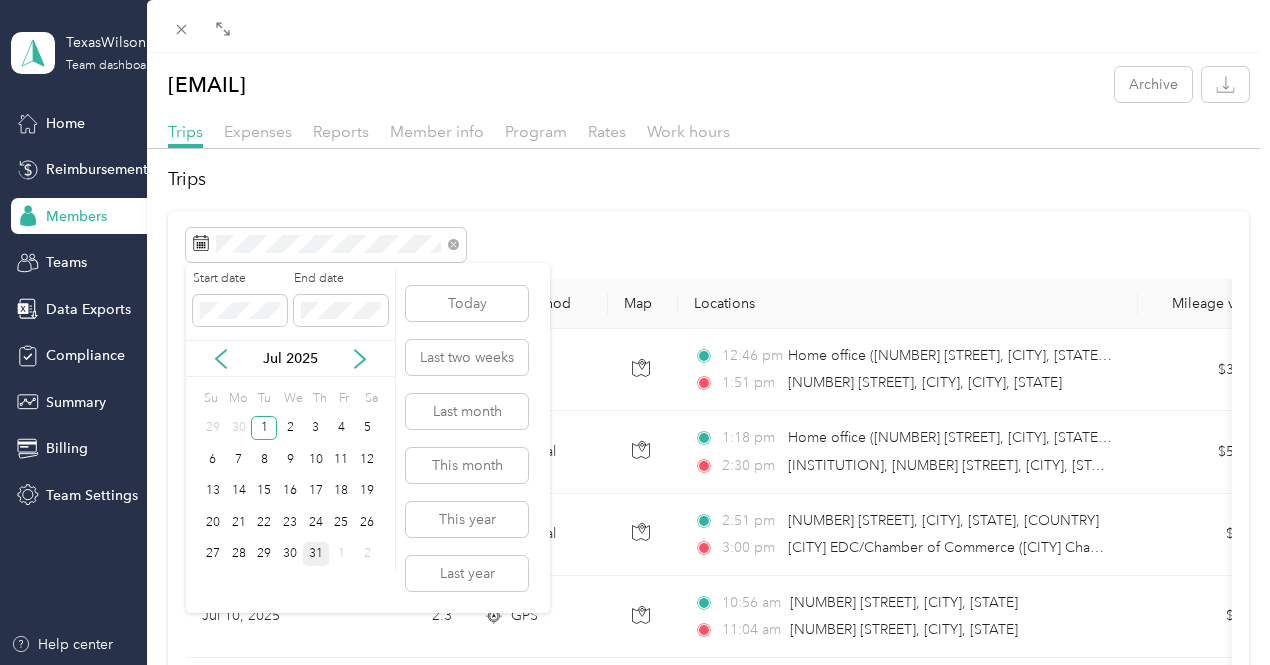click on "31" at bounding box center (316, 554) 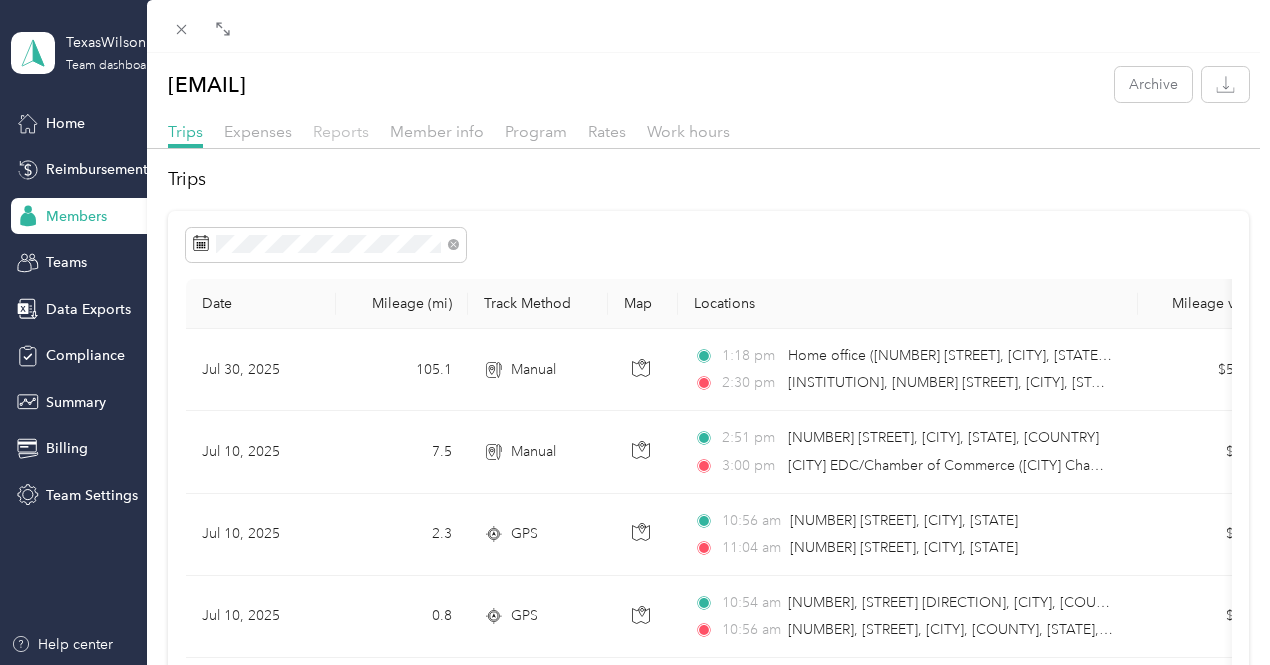 click on "Reports" at bounding box center (341, 131) 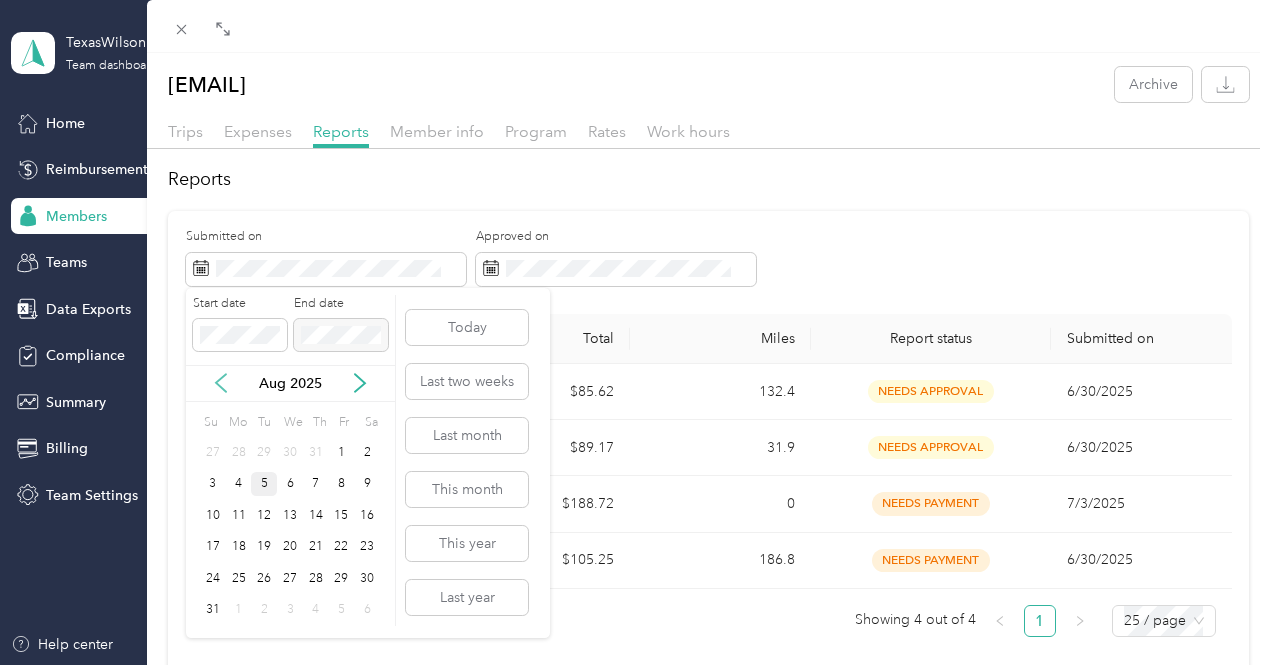 click 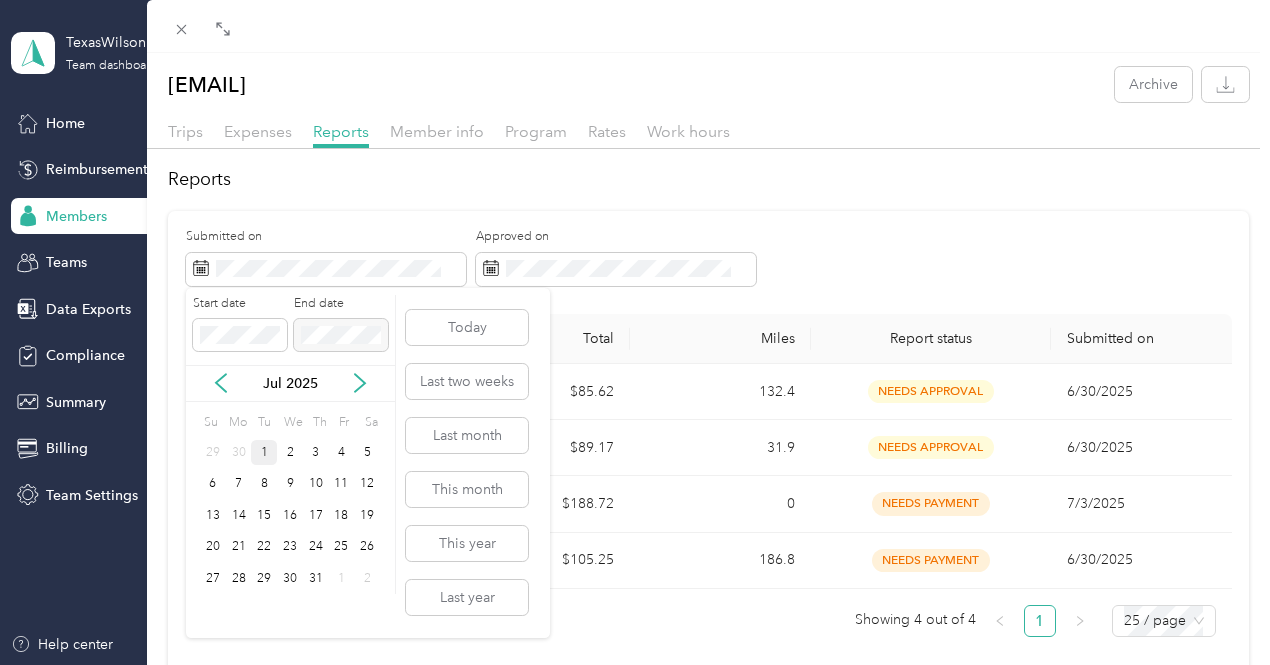 click on "1" at bounding box center (264, 452) 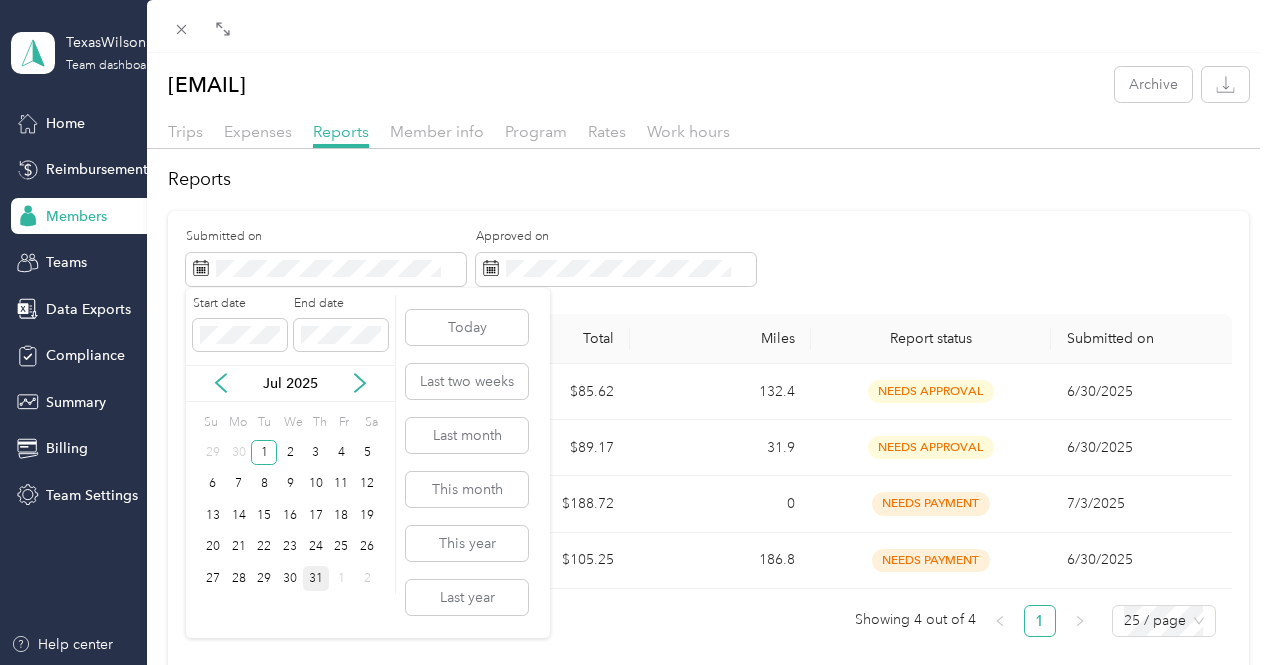 click on "31" at bounding box center (316, 578) 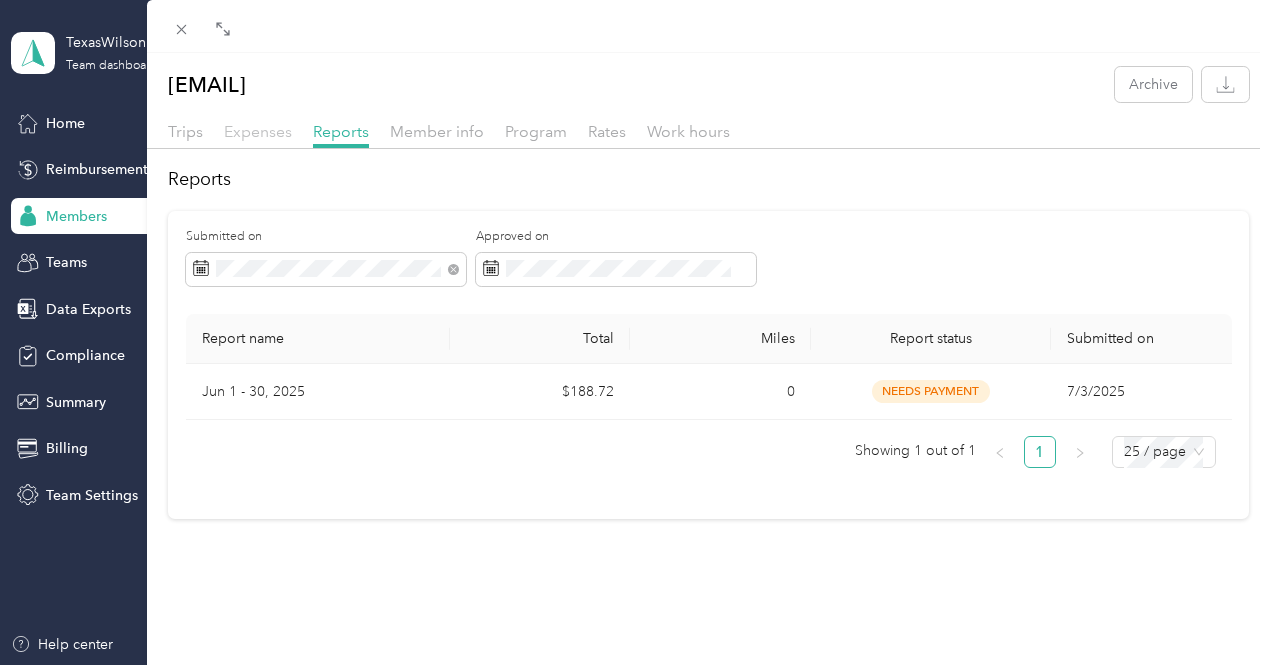 click on "Expenses" at bounding box center [258, 131] 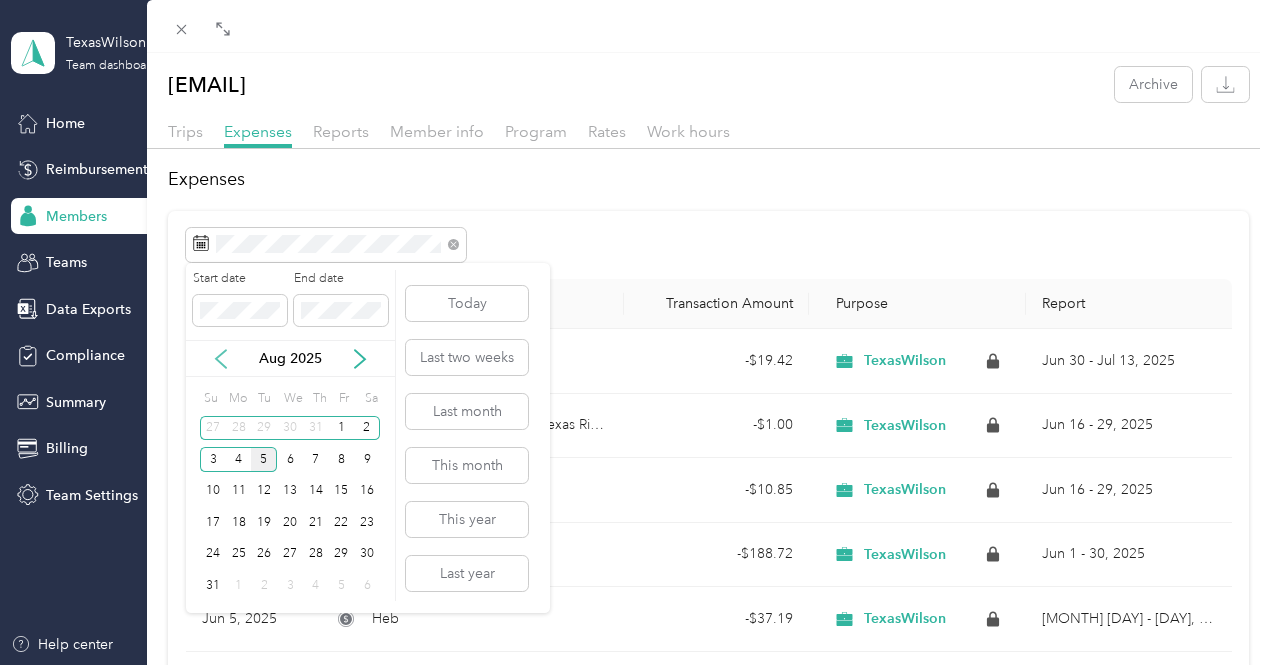 click 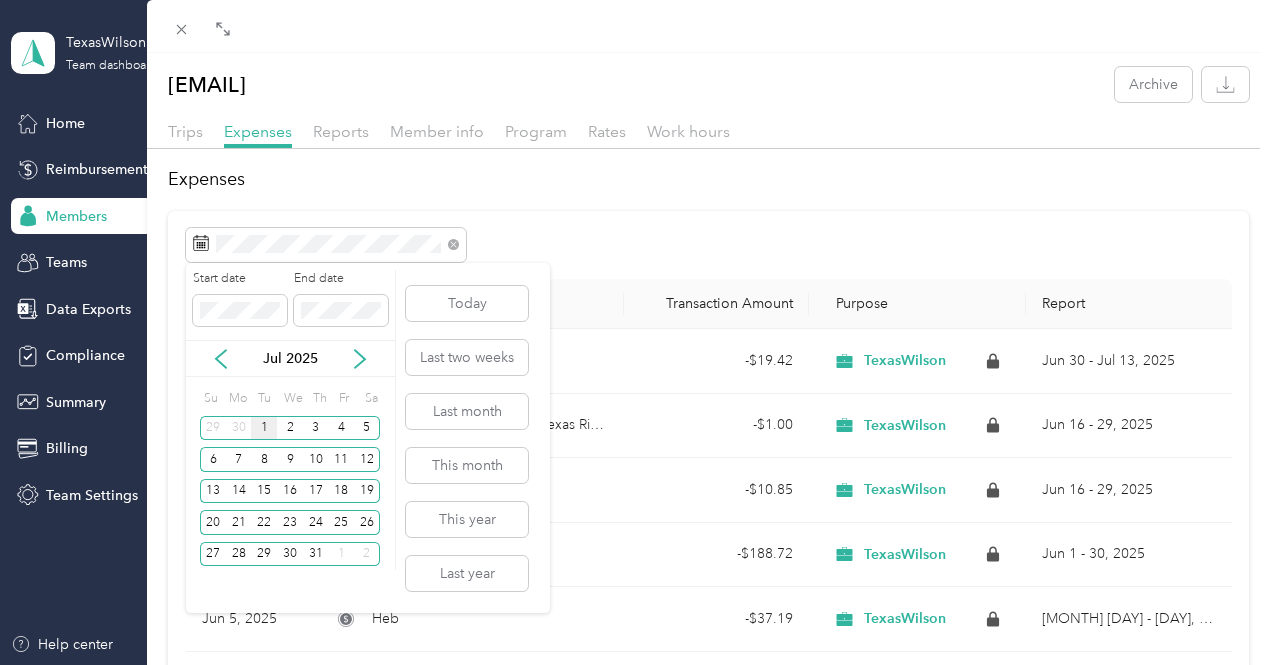 click on "1" at bounding box center [264, 428] 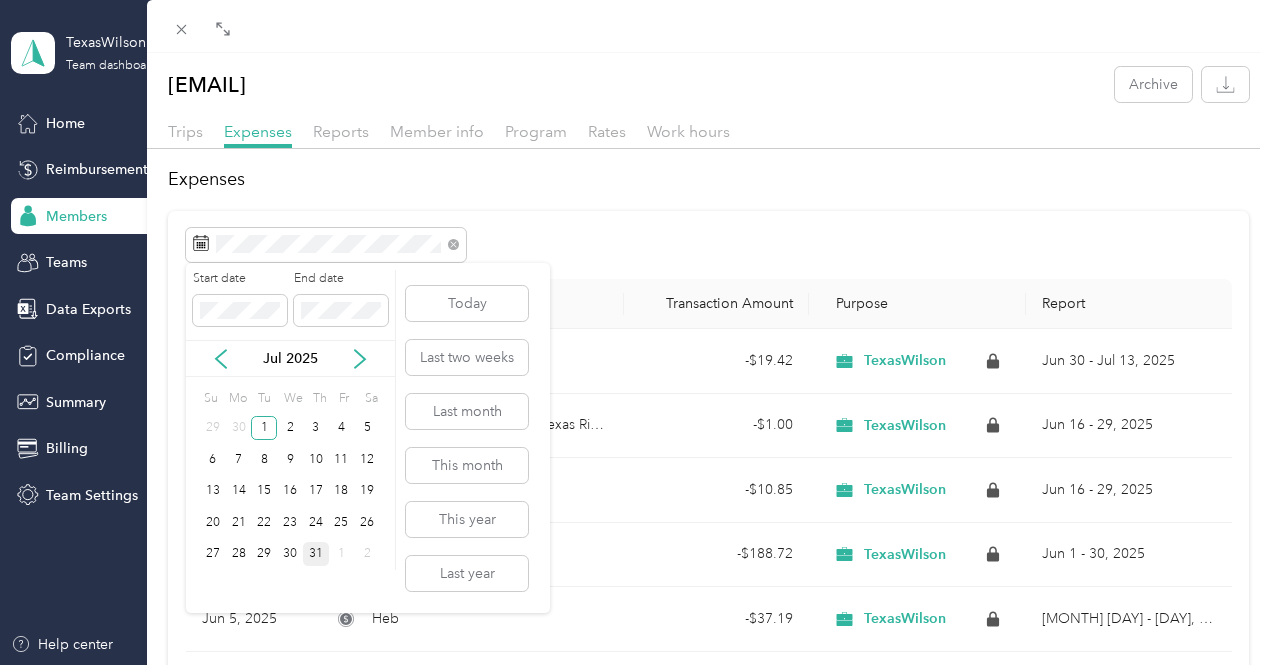 click on "31" at bounding box center [316, 554] 